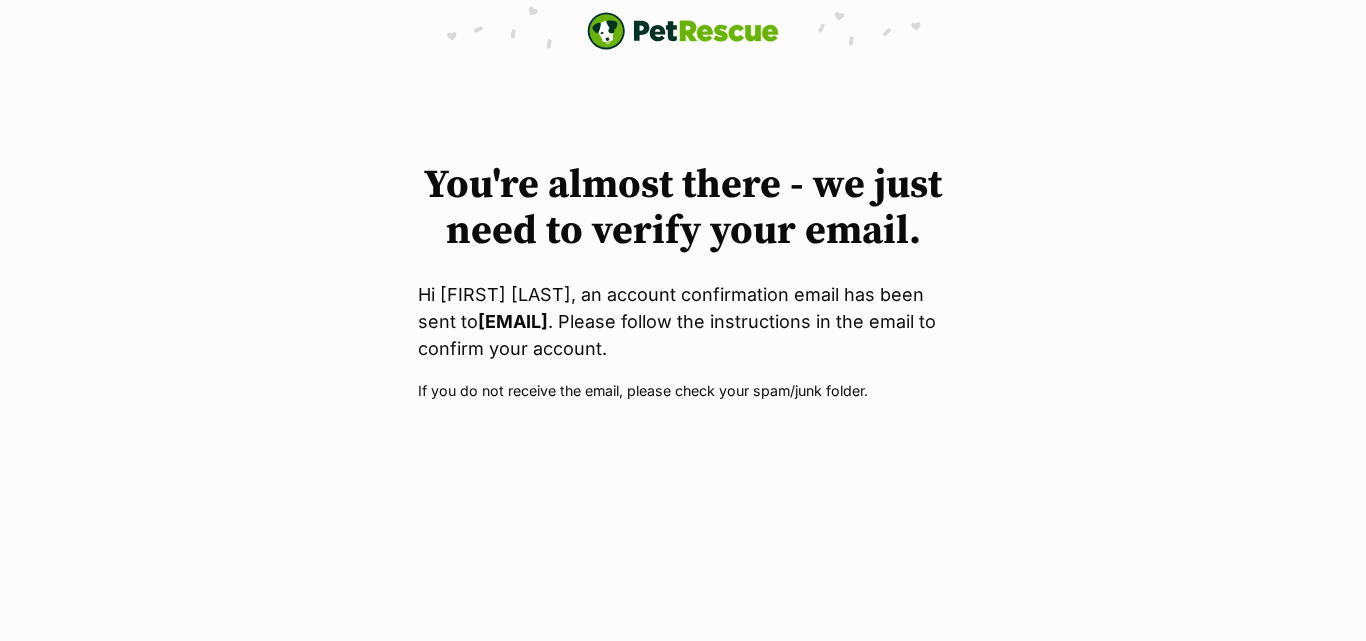 scroll, scrollTop: 0, scrollLeft: 0, axis: both 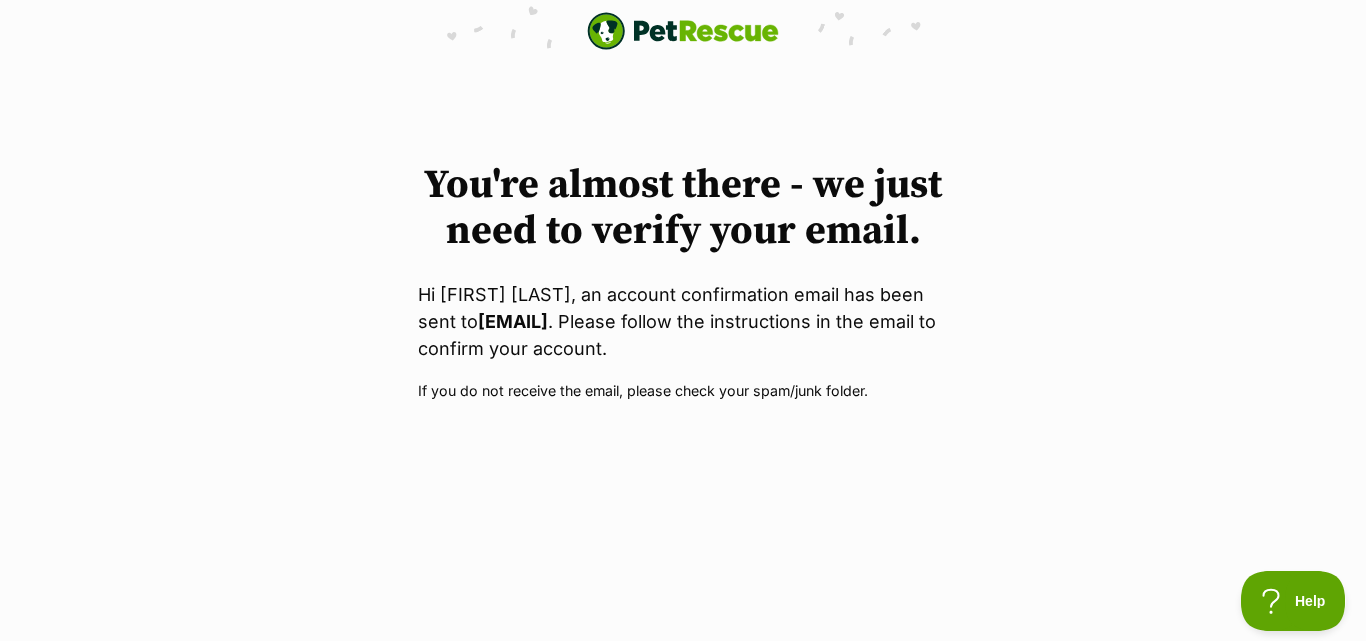 click at bounding box center (683, 31) 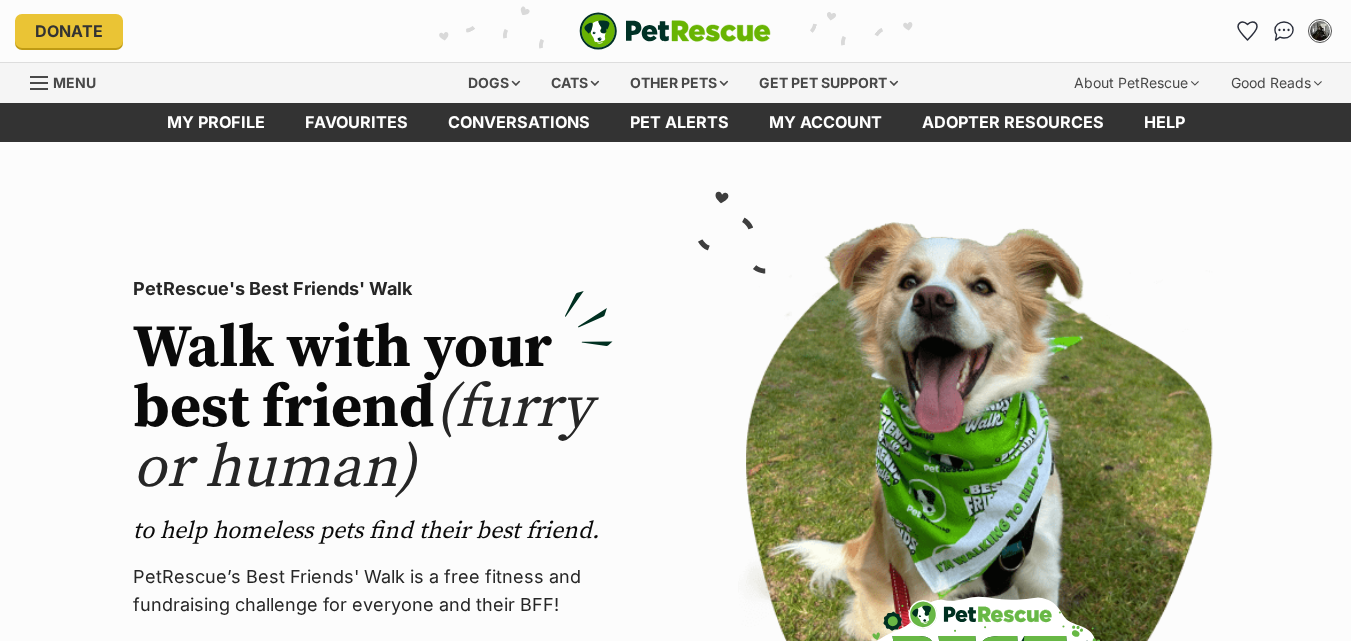scroll, scrollTop: 0, scrollLeft: 0, axis: both 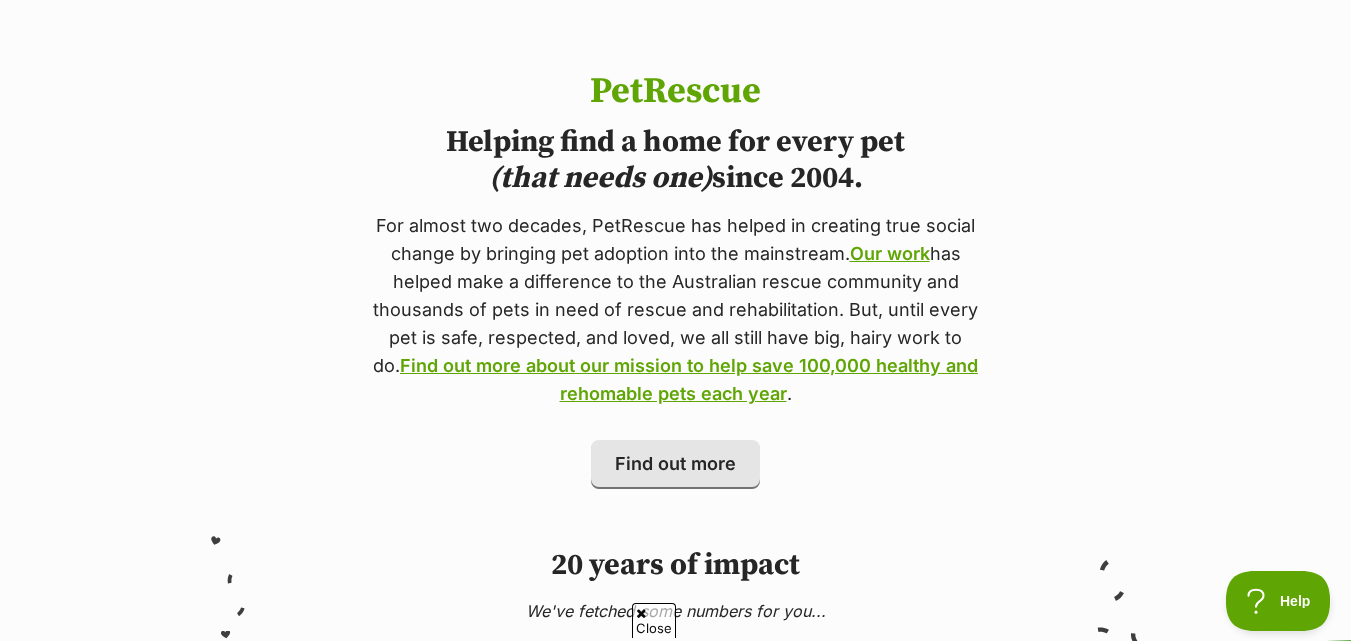 click at bounding box center (641, 613) 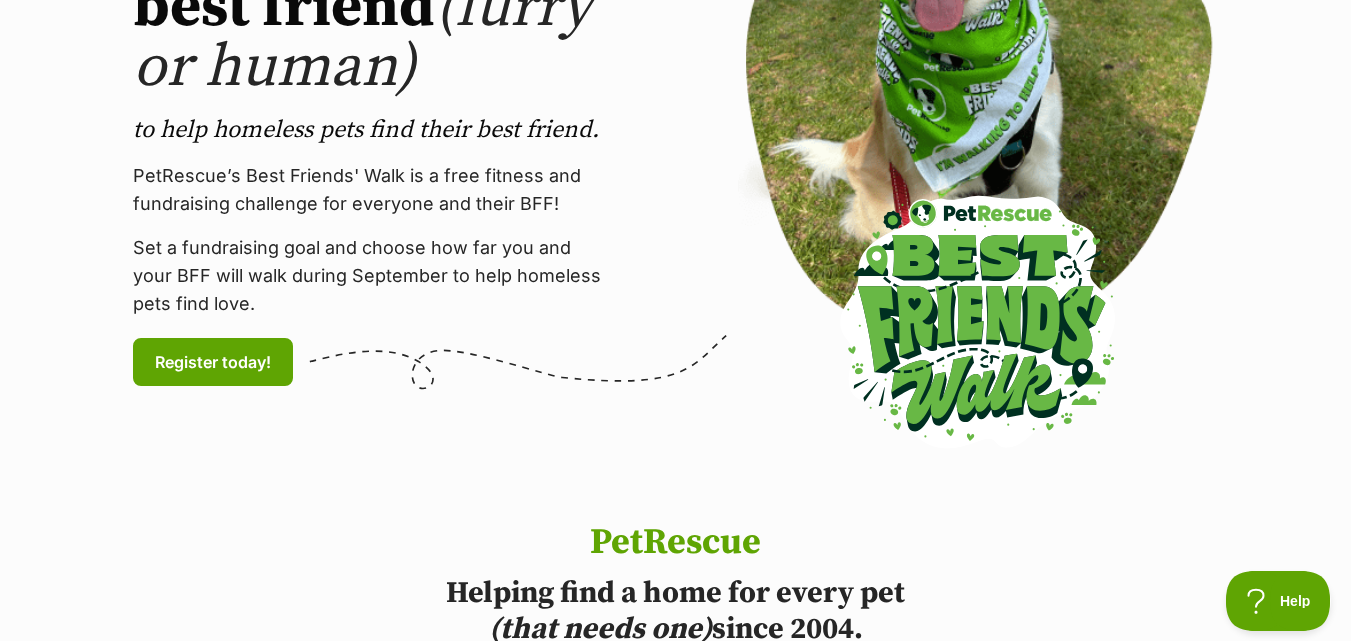 scroll, scrollTop: 0, scrollLeft: 0, axis: both 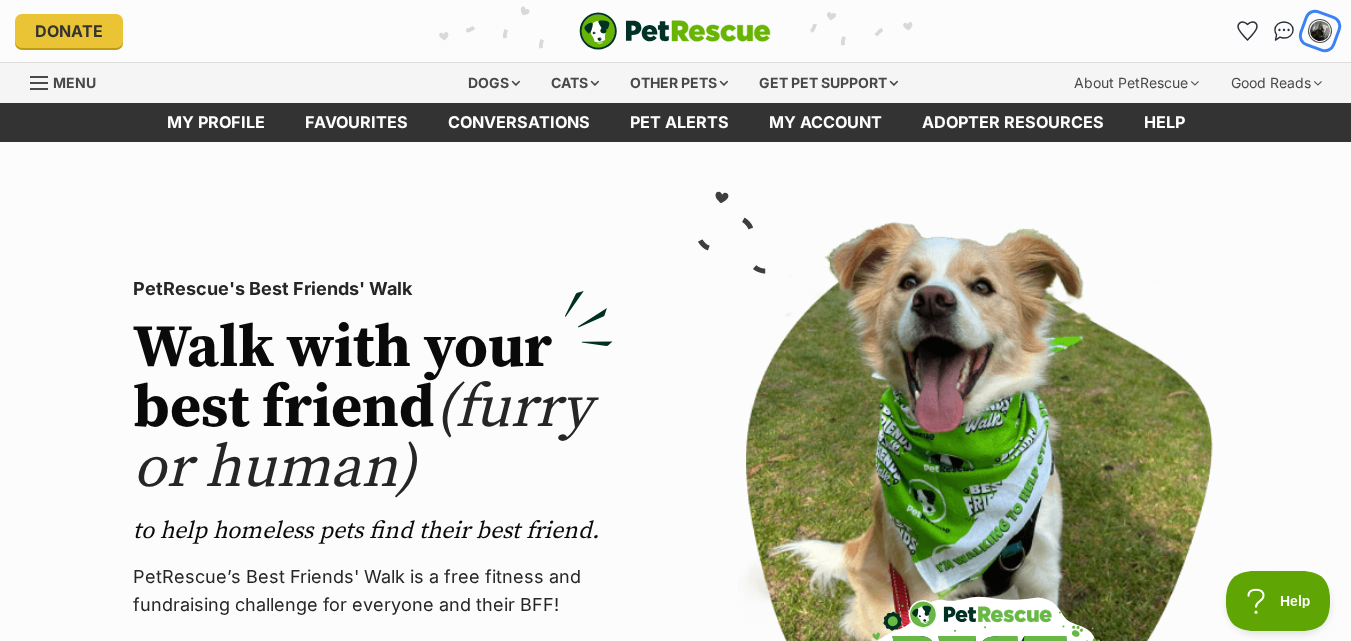click at bounding box center [1320, 31] 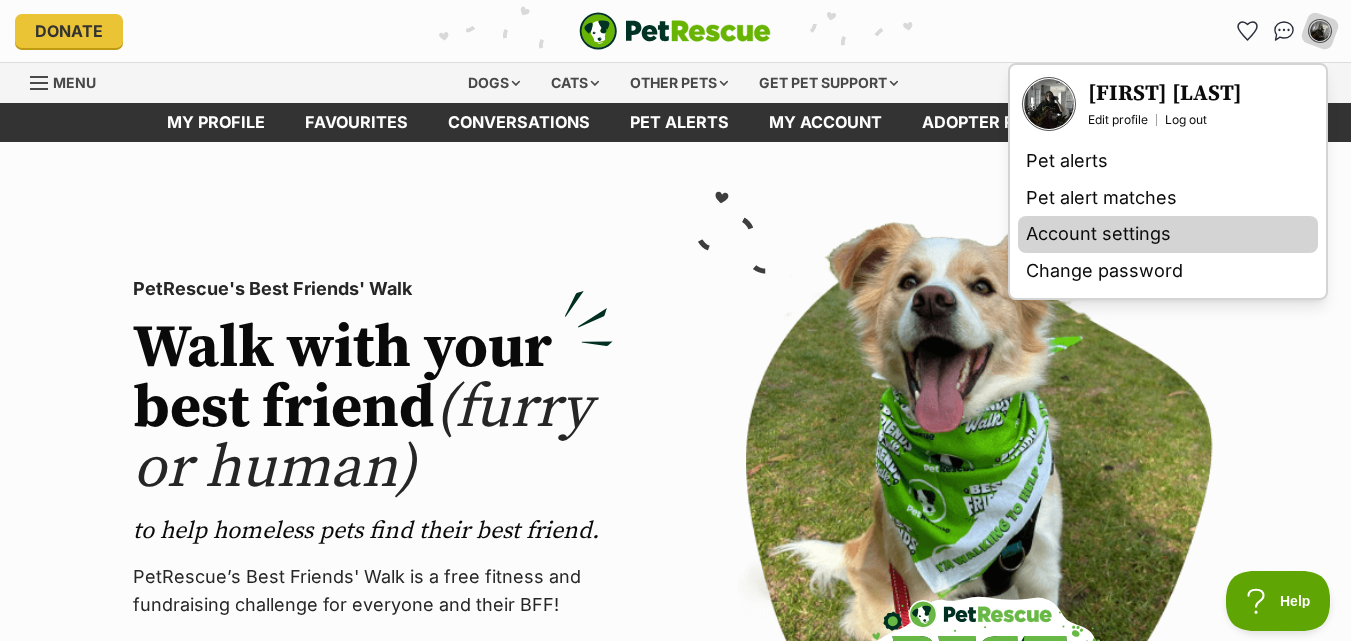 click on "Account settings" at bounding box center (1168, 234) 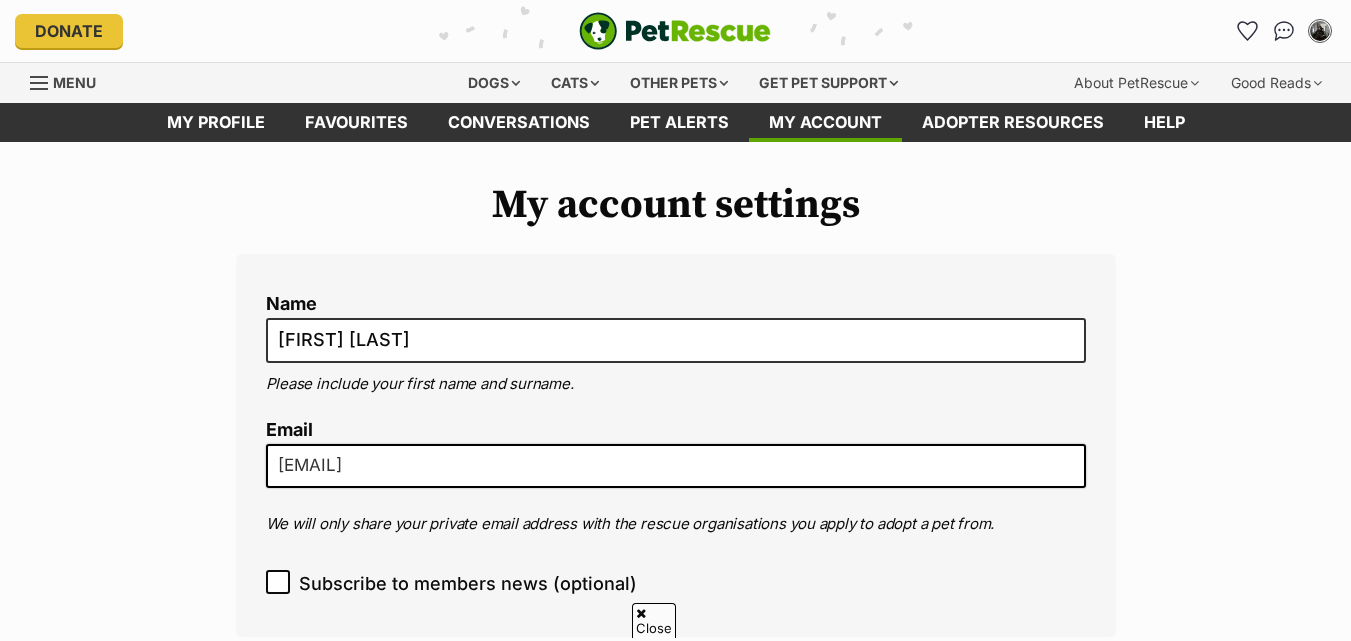 scroll, scrollTop: 244, scrollLeft: 0, axis: vertical 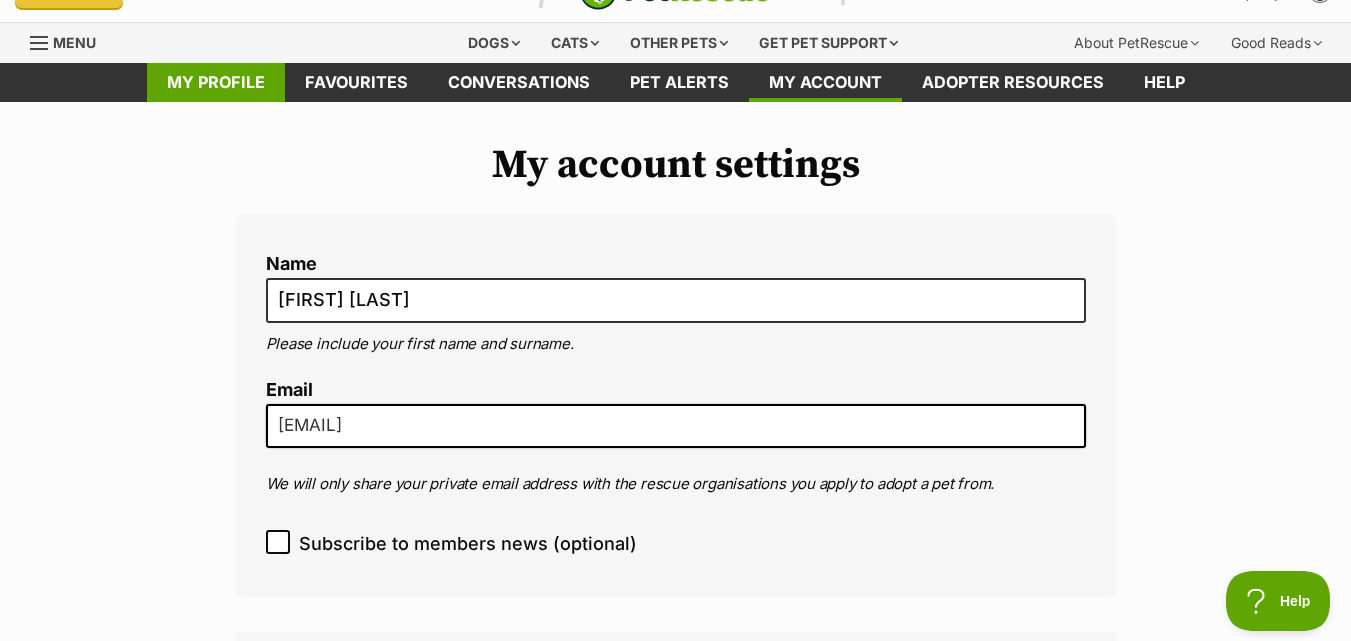 click on "My profile" at bounding box center (216, 82) 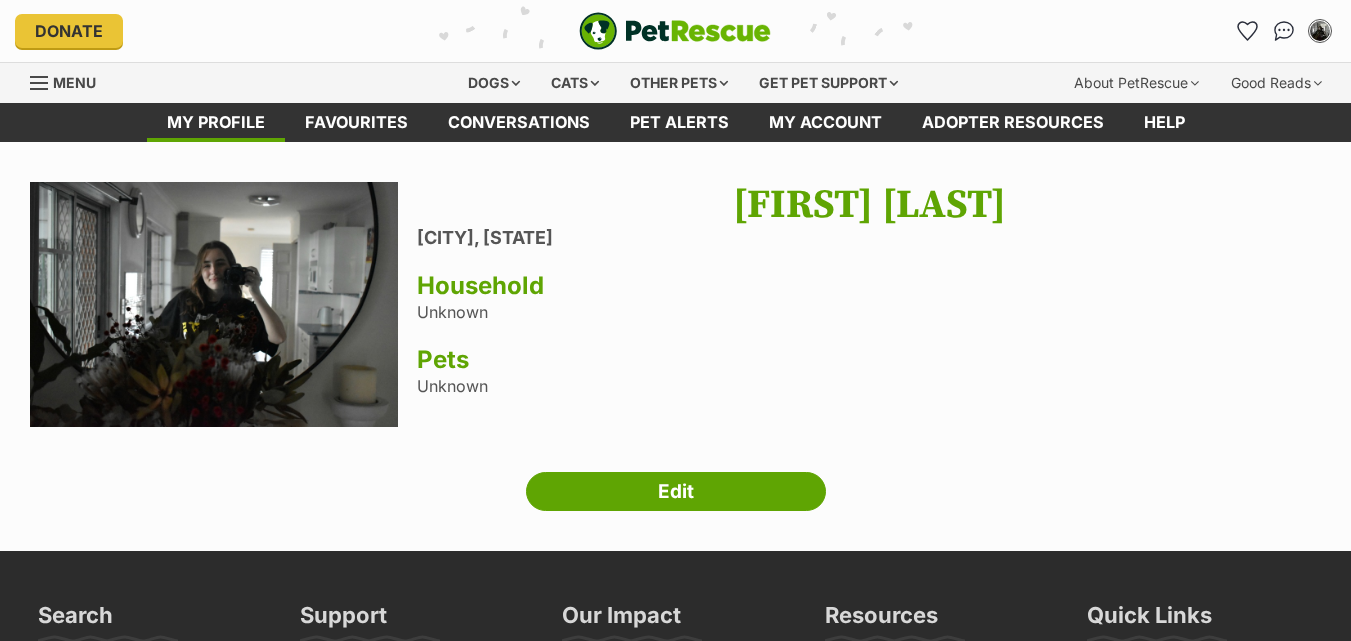scroll, scrollTop: 0, scrollLeft: 0, axis: both 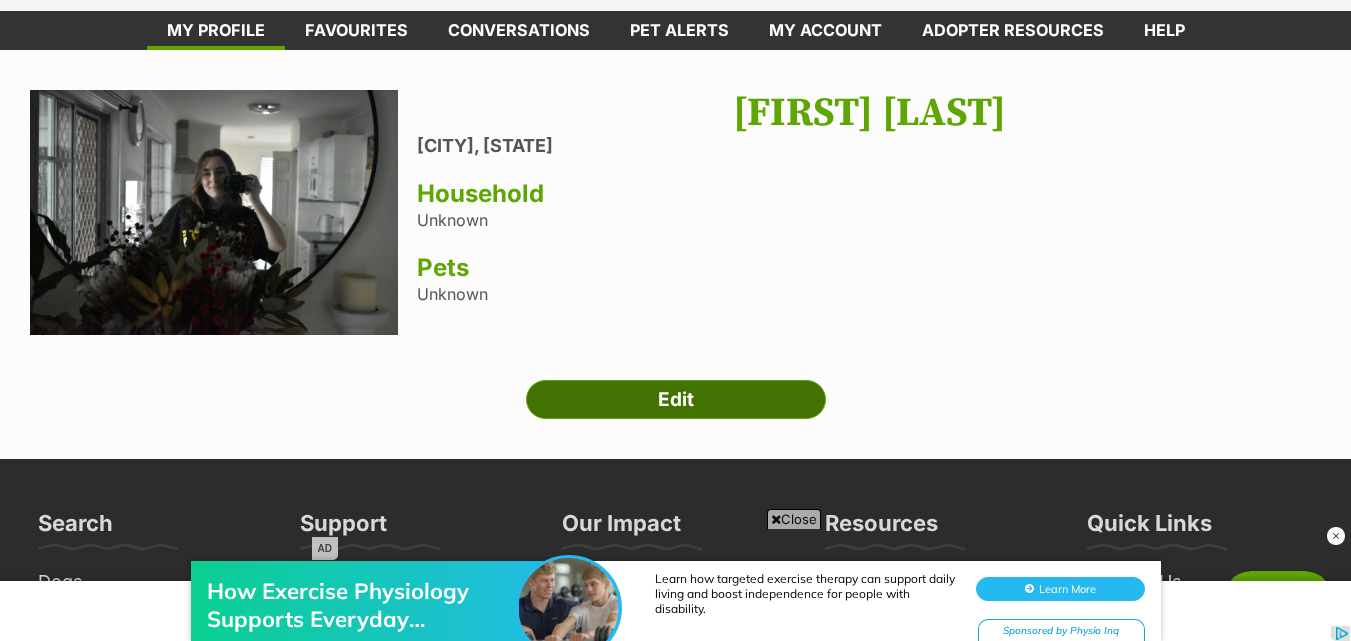 click on "Edit" at bounding box center (676, 400) 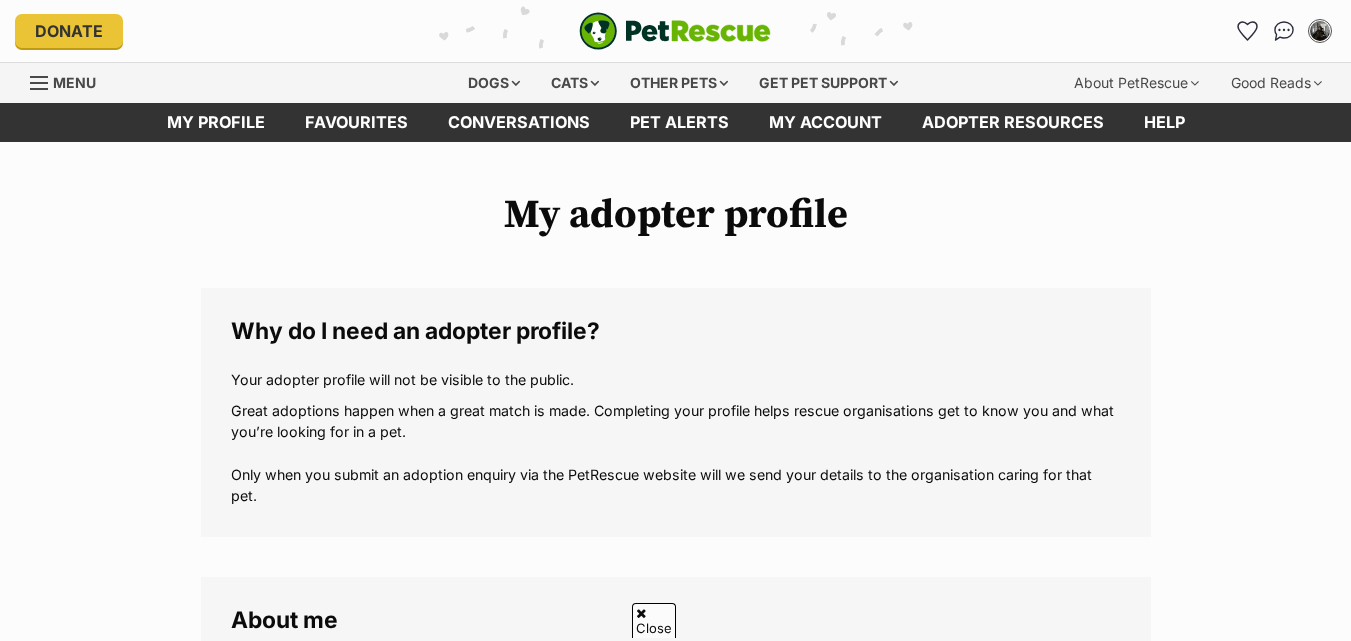 scroll, scrollTop: 467, scrollLeft: 0, axis: vertical 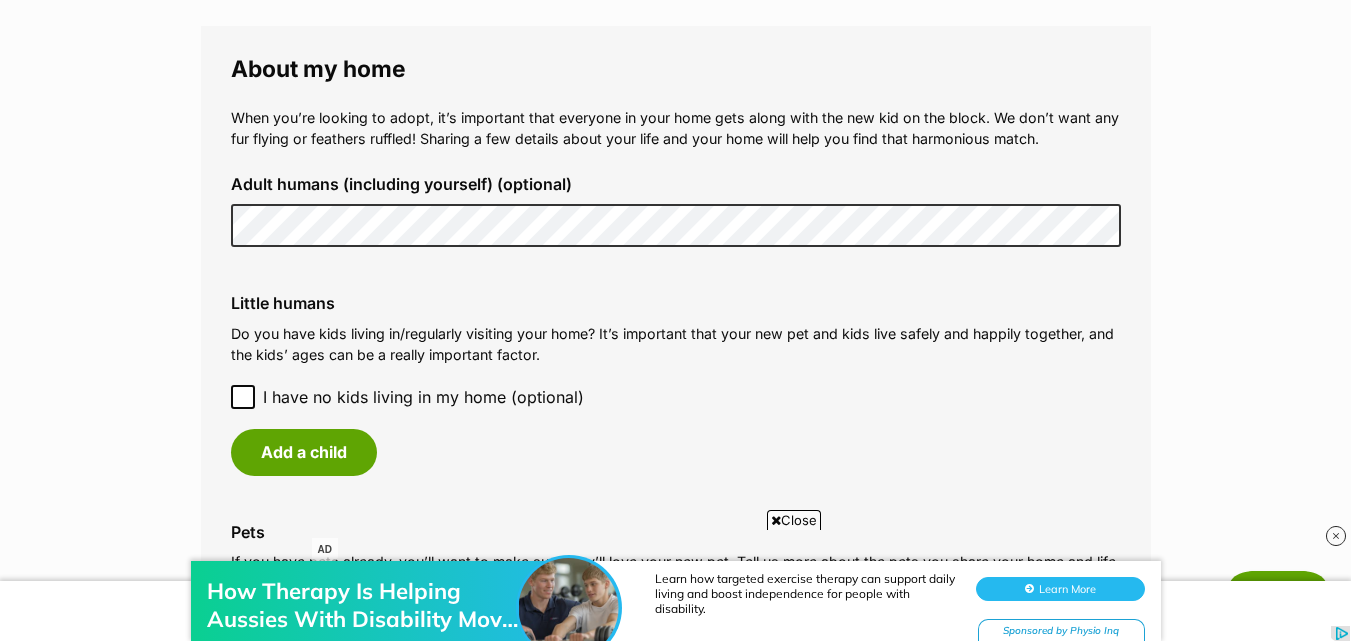 click on "Little humans
Do you have kids living in/regularly visiting your home? It’s important that your new pet and kids live safely and happily together, and the kids’ ages can be a really important factor.
I have no kids living in my home (optional)
Add a child" at bounding box center [676, 384] 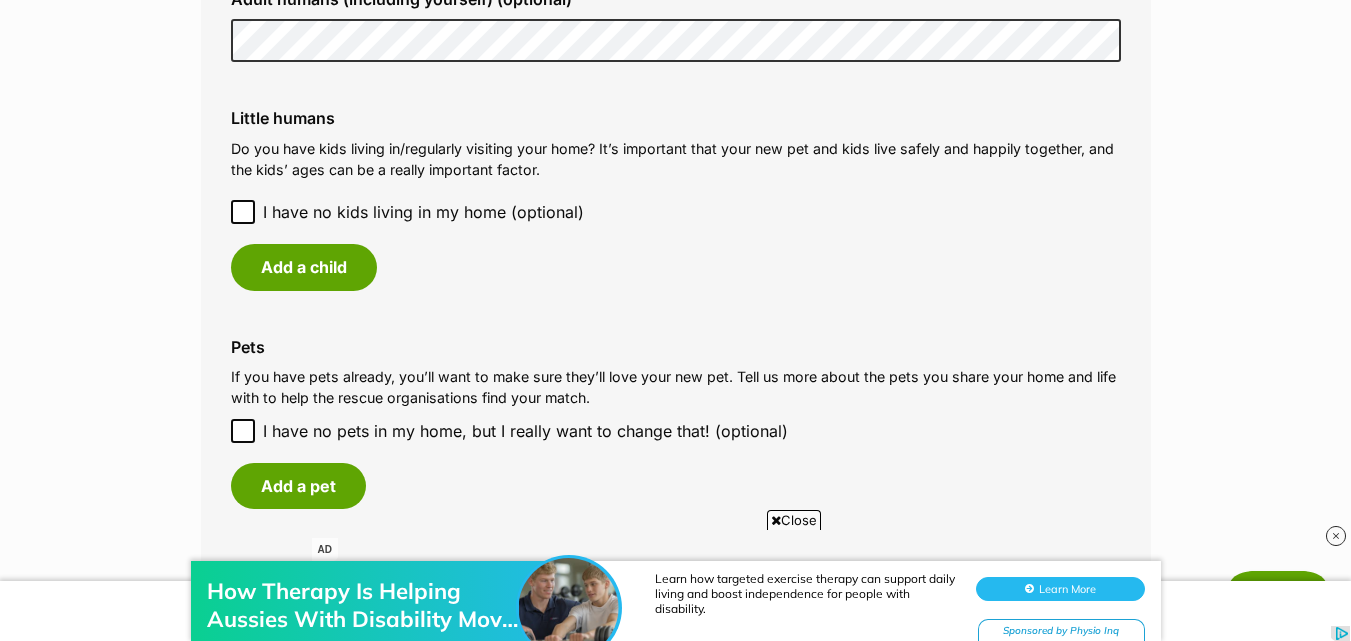 scroll, scrollTop: 1837, scrollLeft: 0, axis: vertical 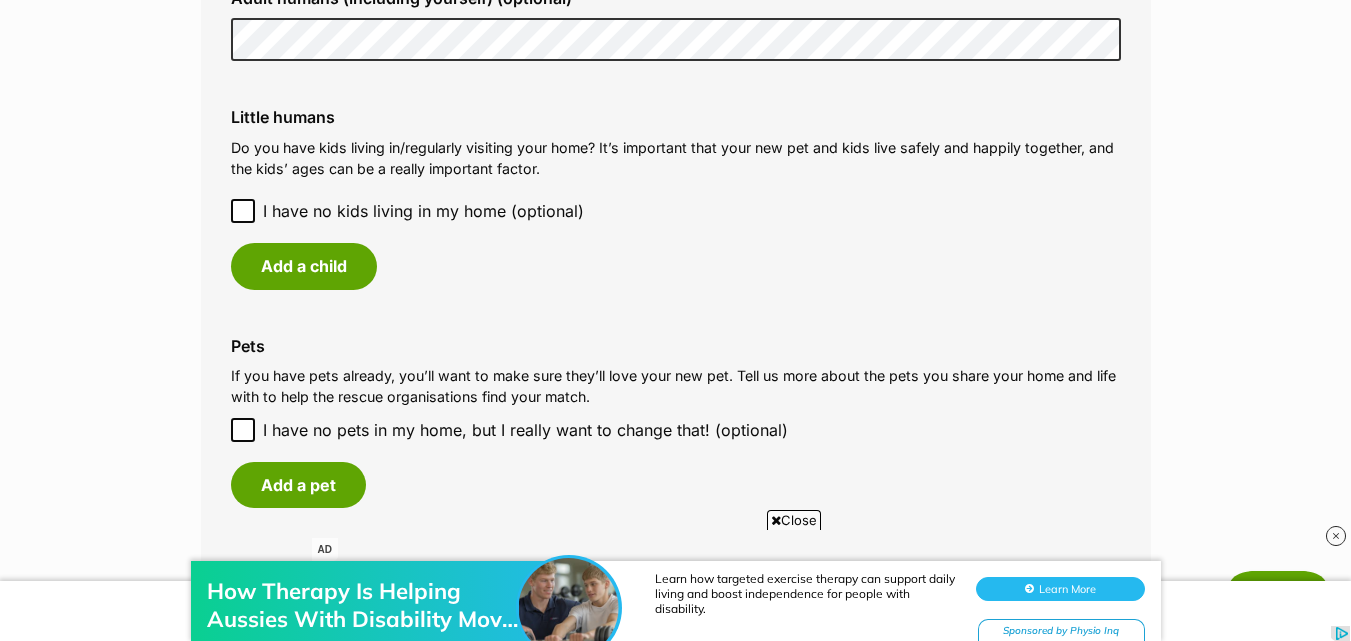 click 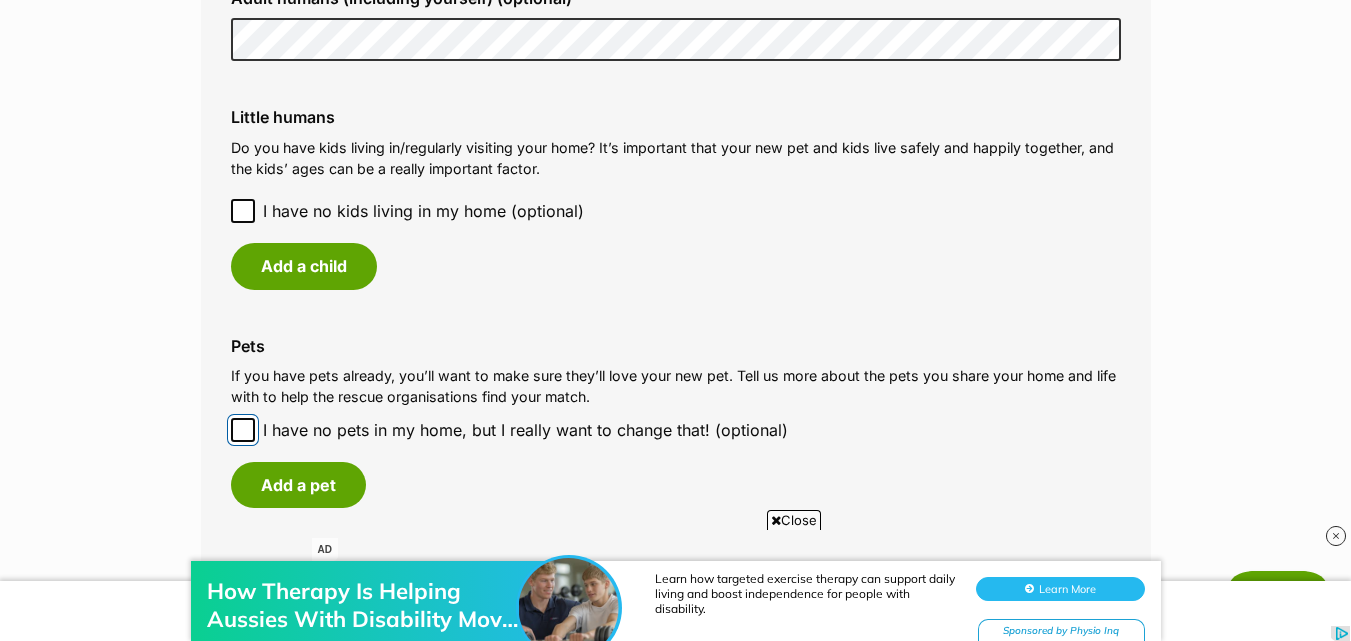 click on "I have no pets in my home, but I really want to change that! (optional)" at bounding box center (243, 430) 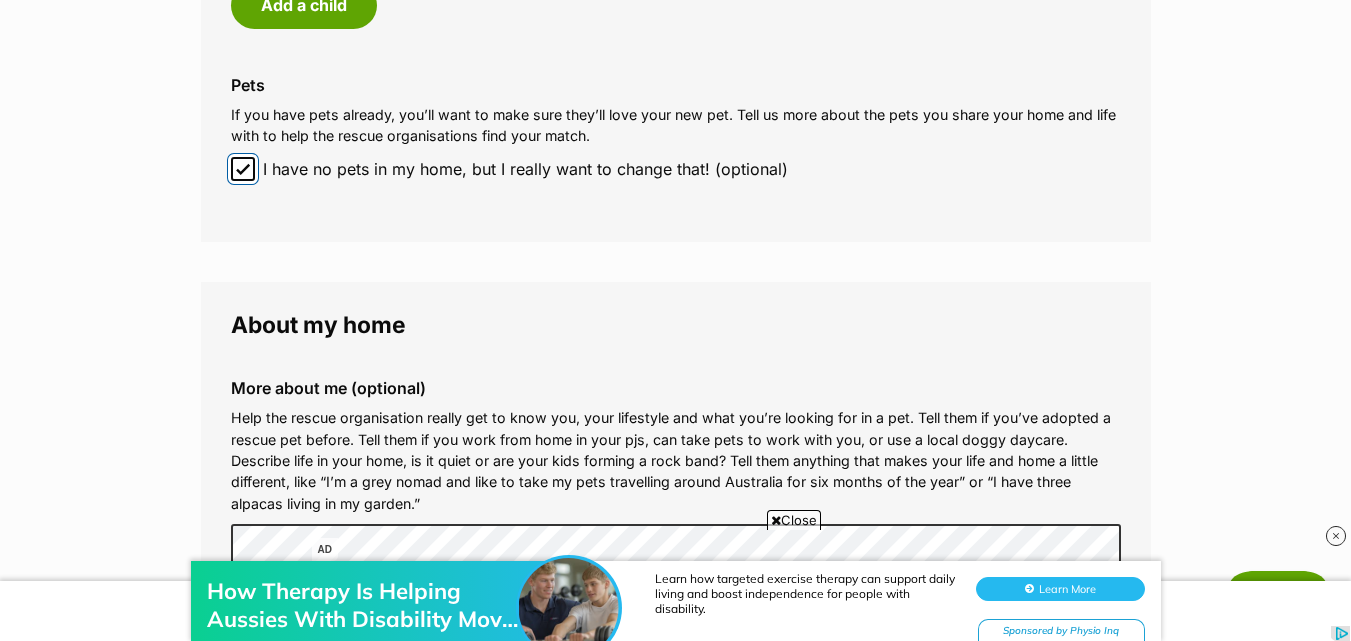 scroll, scrollTop: 2099, scrollLeft: 0, axis: vertical 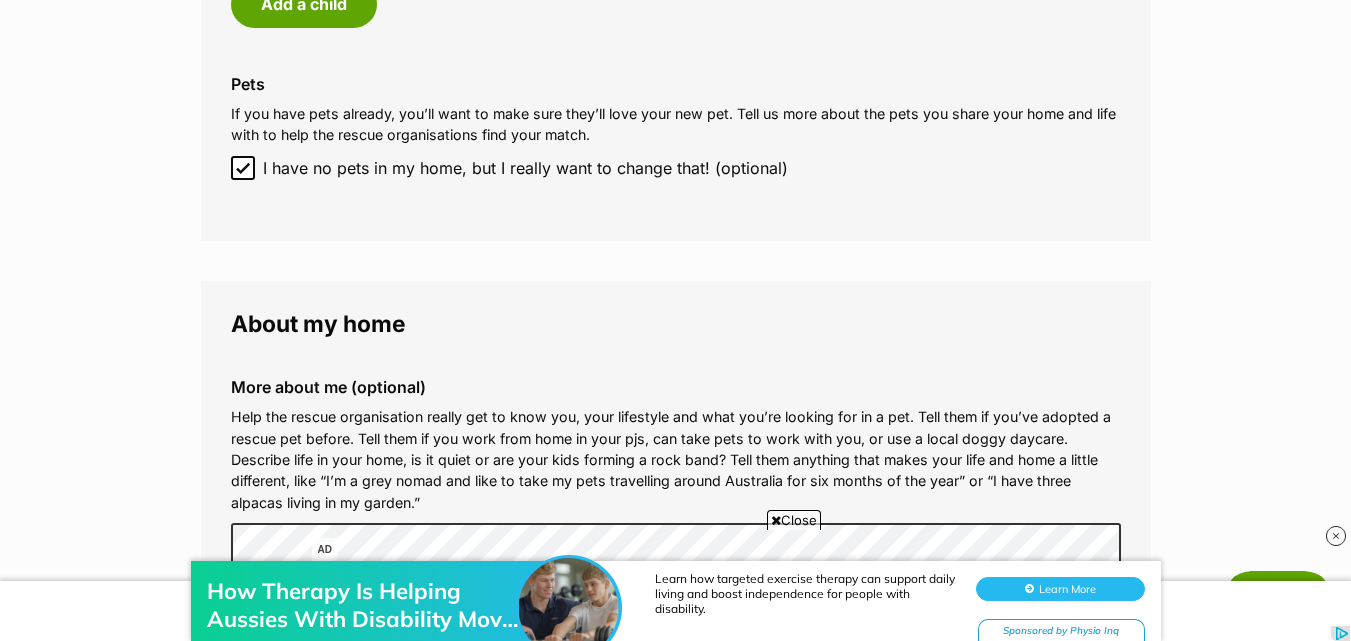 click on "My adopter profile
Why do I need an adopter profile?
Your adopter profile will not be visible to the public.
Great adoptions happen when a great match is made. Completing your profile helps rescue organisations get to know you and what you’re looking for in a pet. Only when you submit an adoption enquiry via the PetRescue website will we send your details to the organisation caring for that pet.
About me
Phone number (optional)
This is only shared with PetRescue and the rescue organisations you contact with a pet adoption enquiry. This is how we can all get in touch.
Where you live
Address line 1 (optional)
Address line 2 (optional)
Suburb (optional)
State Queensland
Postcode
Enter your postcode, or start typing the suburb and select the relevant location.
Profile photo (optional)
Upload image
Remove profile image (optional)
Additional photos (optional)" at bounding box center [675, -484] 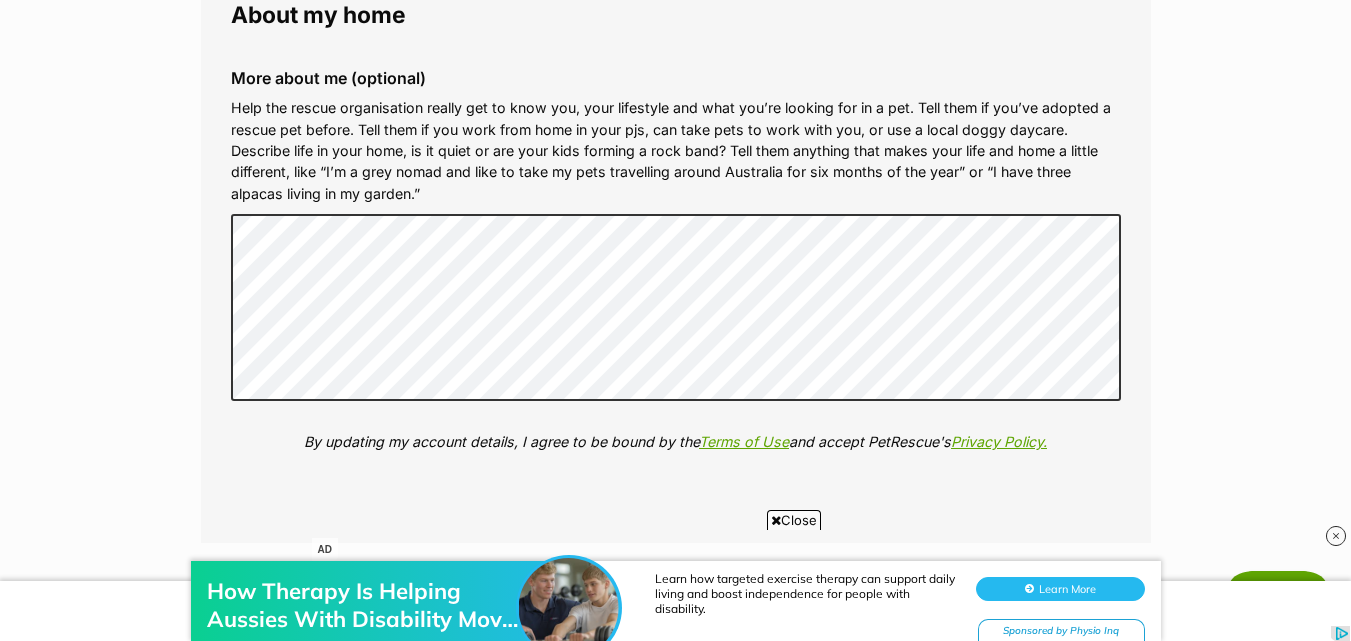 scroll, scrollTop: 2409, scrollLeft: 0, axis: vertical 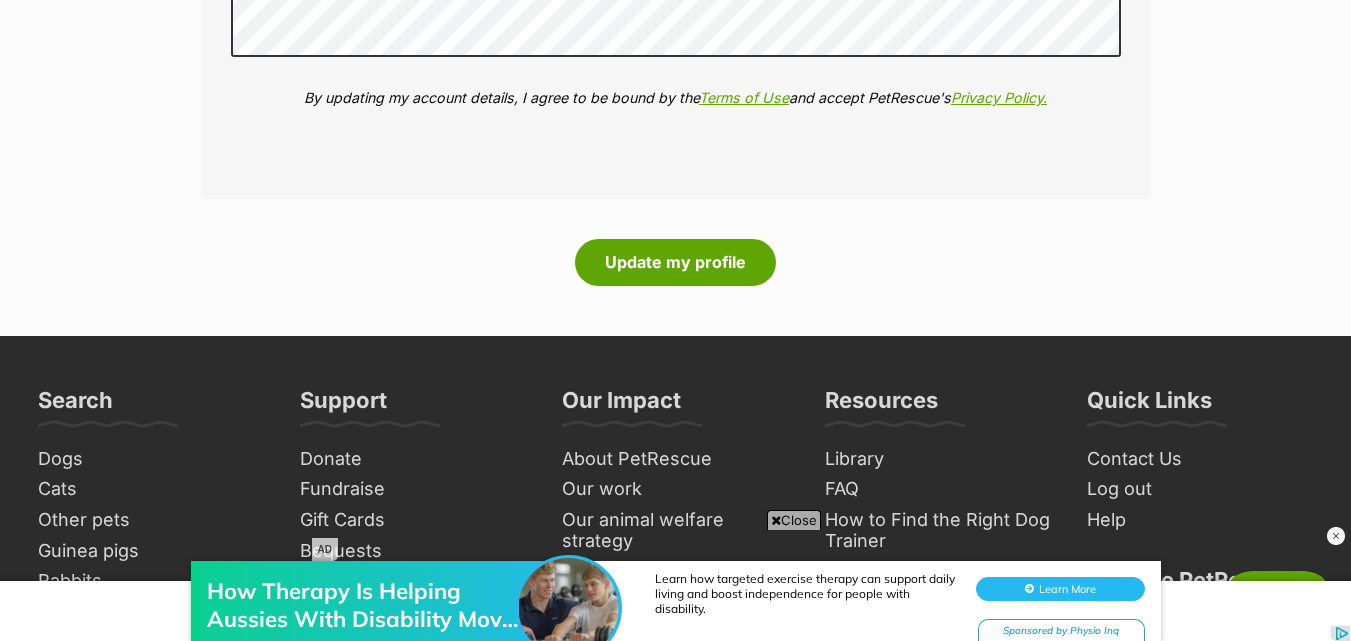 click on "My adopter profile
Why do I need an adopter profile?
Your adopter profile will not be visible to the public.
Great adoptions happen when a great match is made. Completing your profile helps rescue organisations get to know you and what you’re looking for in a pet. Only when you submit an adoption enquiry via the PetRescue website will we send your details to the organisation caring for that pet.
About me
Phone number (optional)
This is only shared with PetRescue and the rescue organisations you contact with a pet adoption enquiry. This is how we can all get in touch.
Where you live
Address line 1 (optional)
Address line 2 (optional)
Suburb (optional)
State Queensland
Postcode
Enter your postcode, or start typing the suburb and select the relevant location.
Profile photo (optional)
Upload image
Remove profile image (optional)
Additional photos (optional)" at bounding box center (675, -1137) 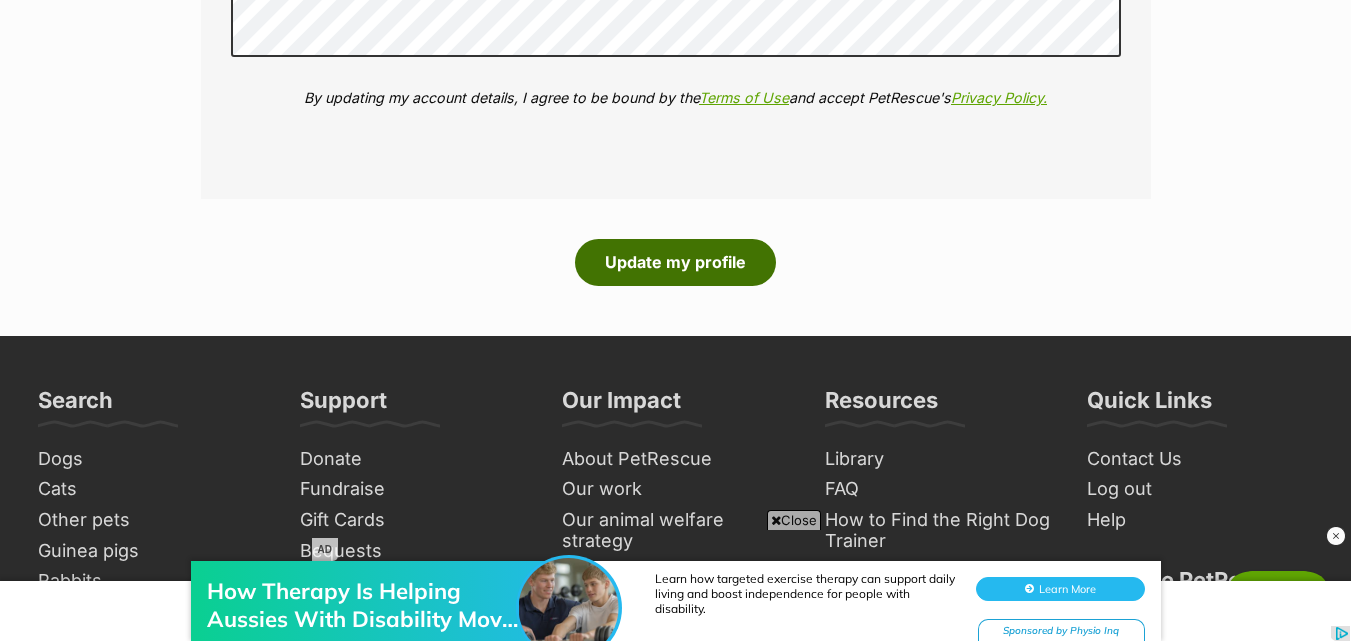 click on "Update my profile" at bounding box center [675, 262] 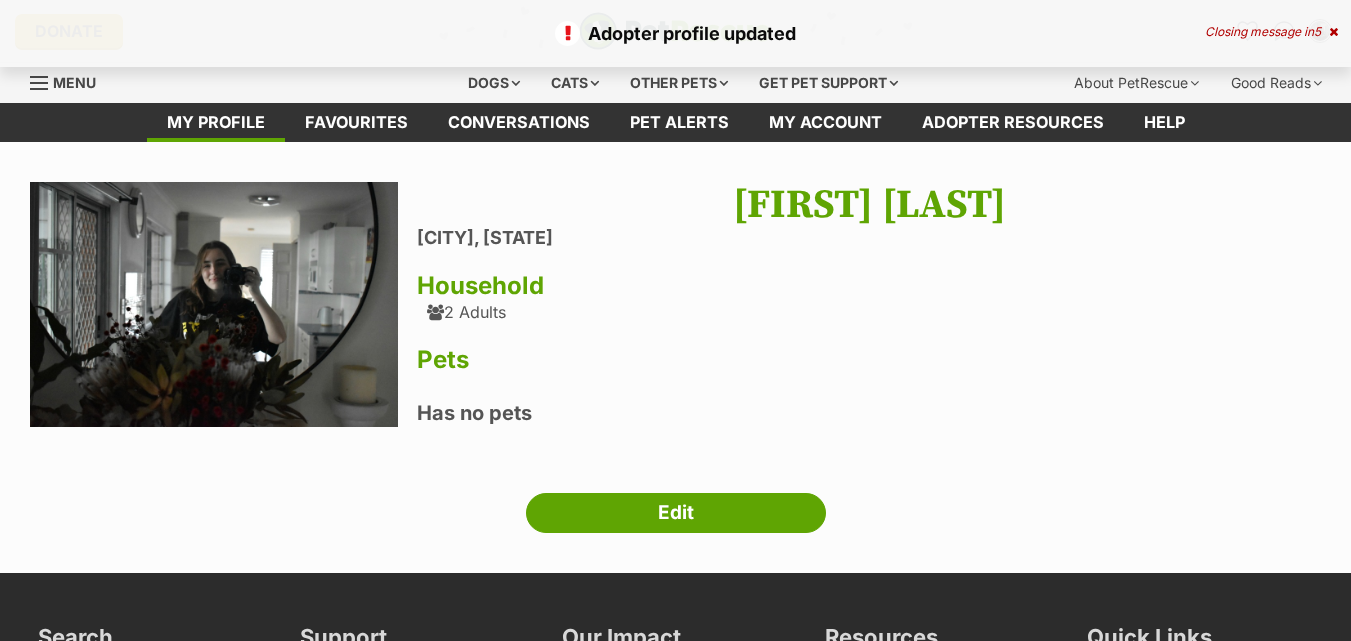 scroll, scrollTop: 0, scrollLeft: 0, axis: both 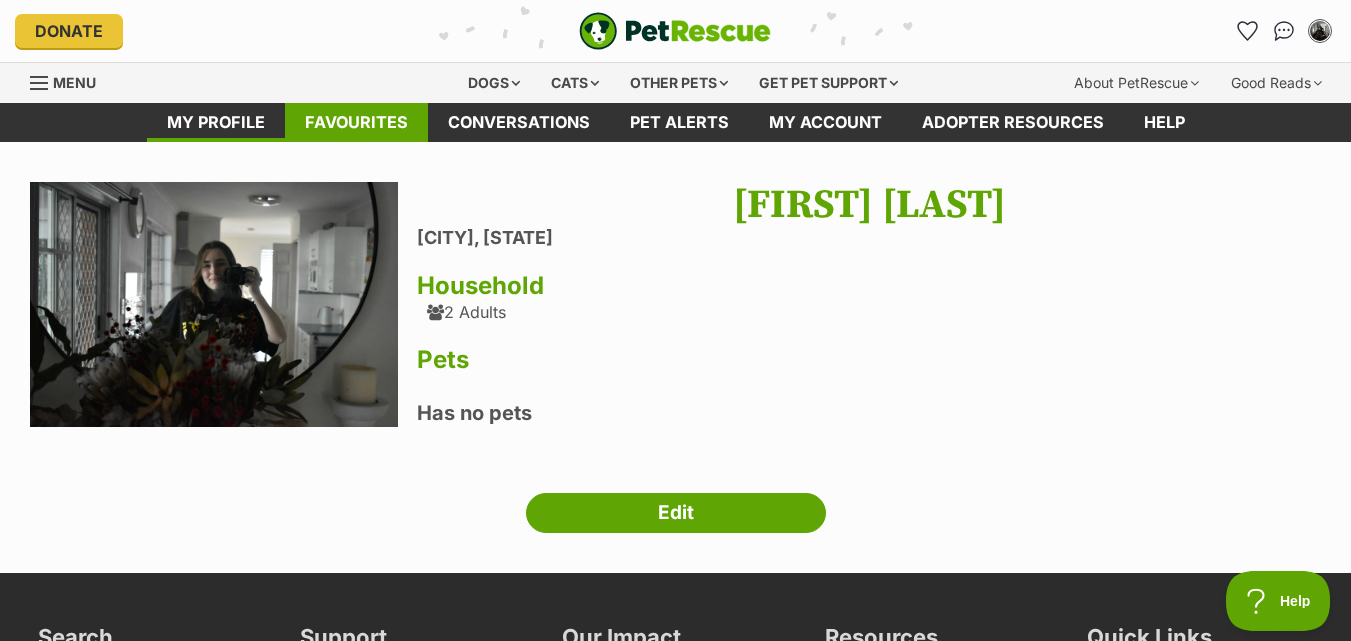 click on "Favourites" at bounding box center [356, 122] 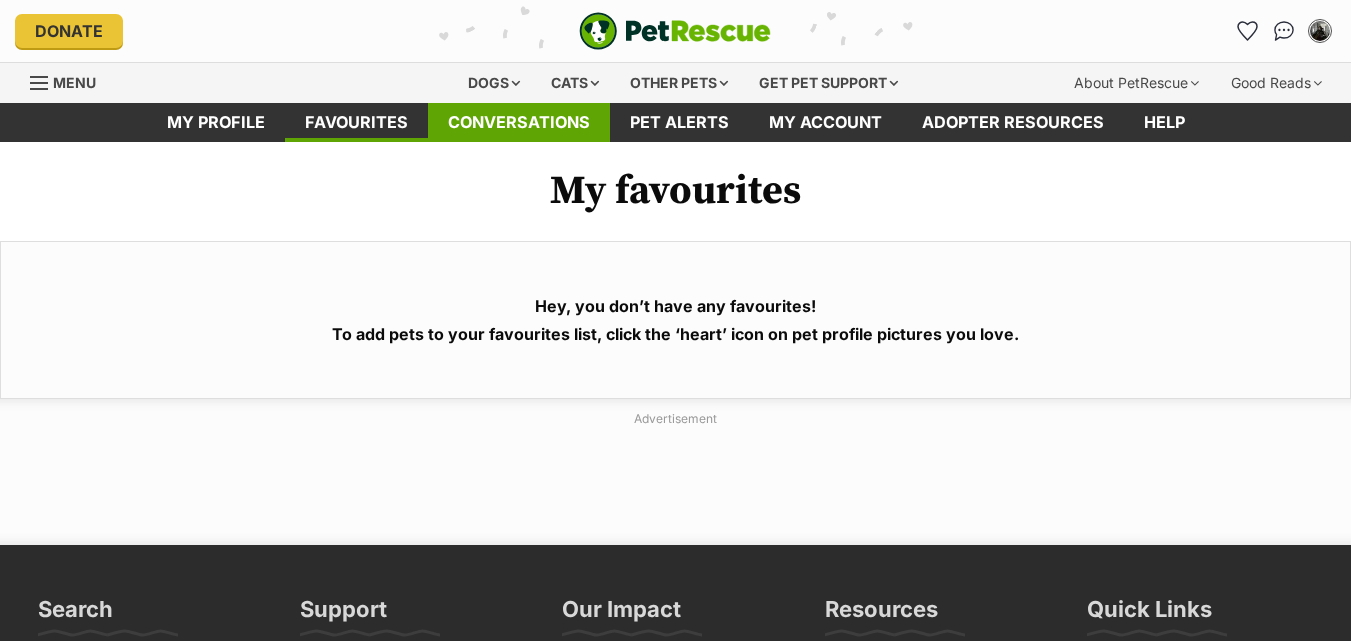scroll, scrollTop: 0, scrollLeft: 0, axis: both 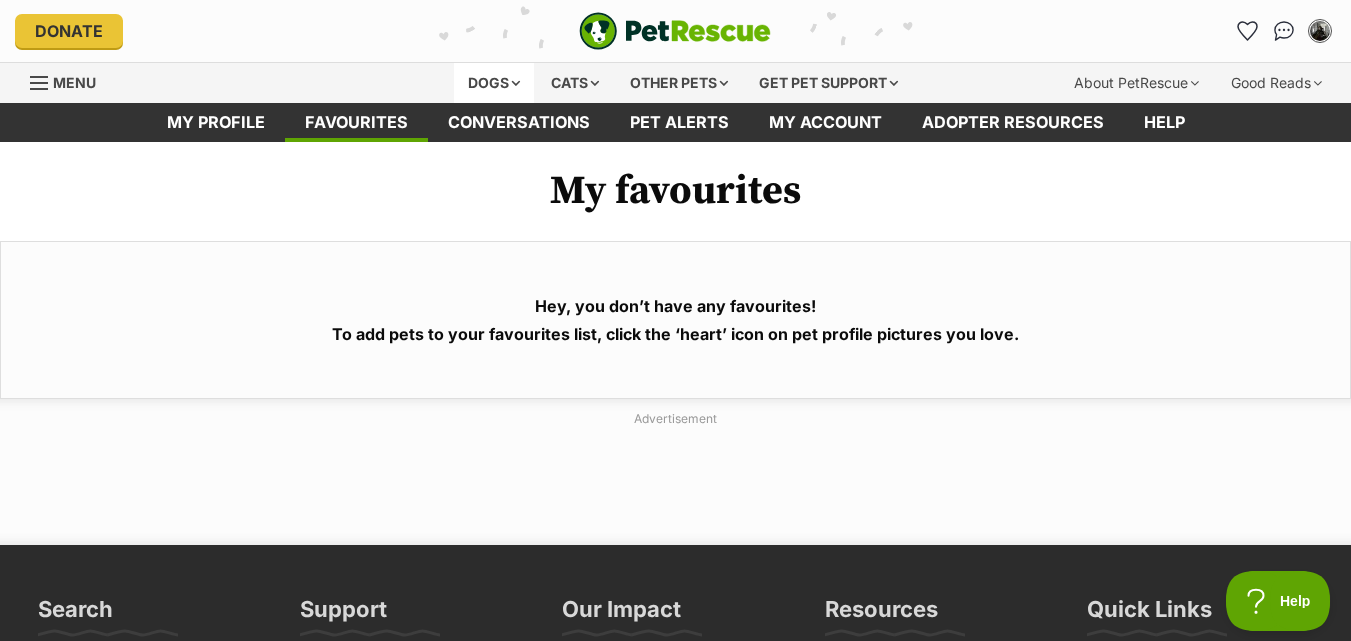 click on "Dogs" at bounding box center (494, 83) 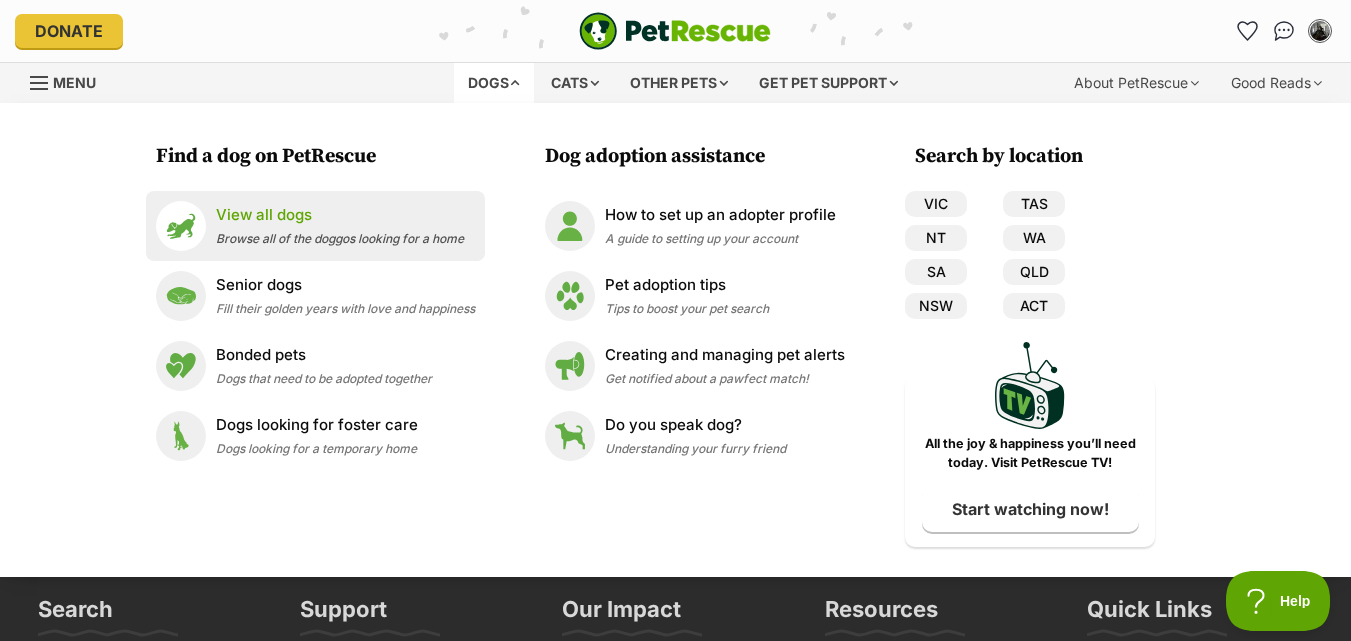 click on "View all dogs" at bounding box center (340, 215) 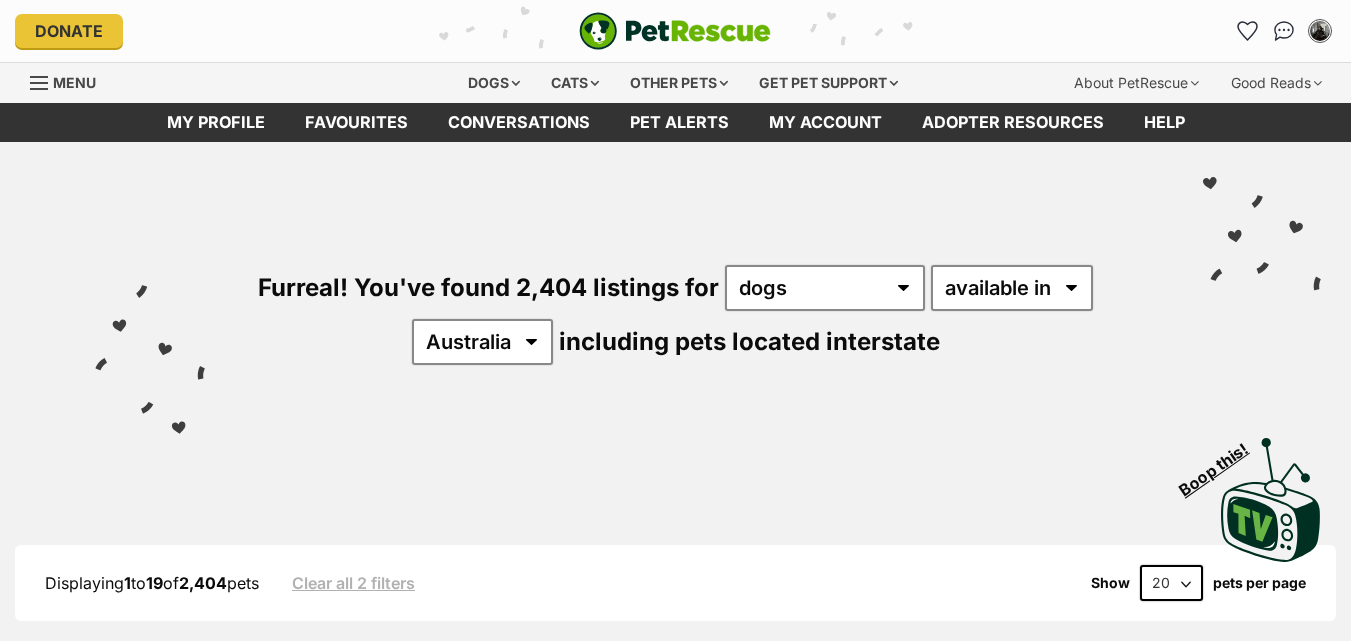 scroll, scrollTop: 0, scrollLeft: 0, axis: both 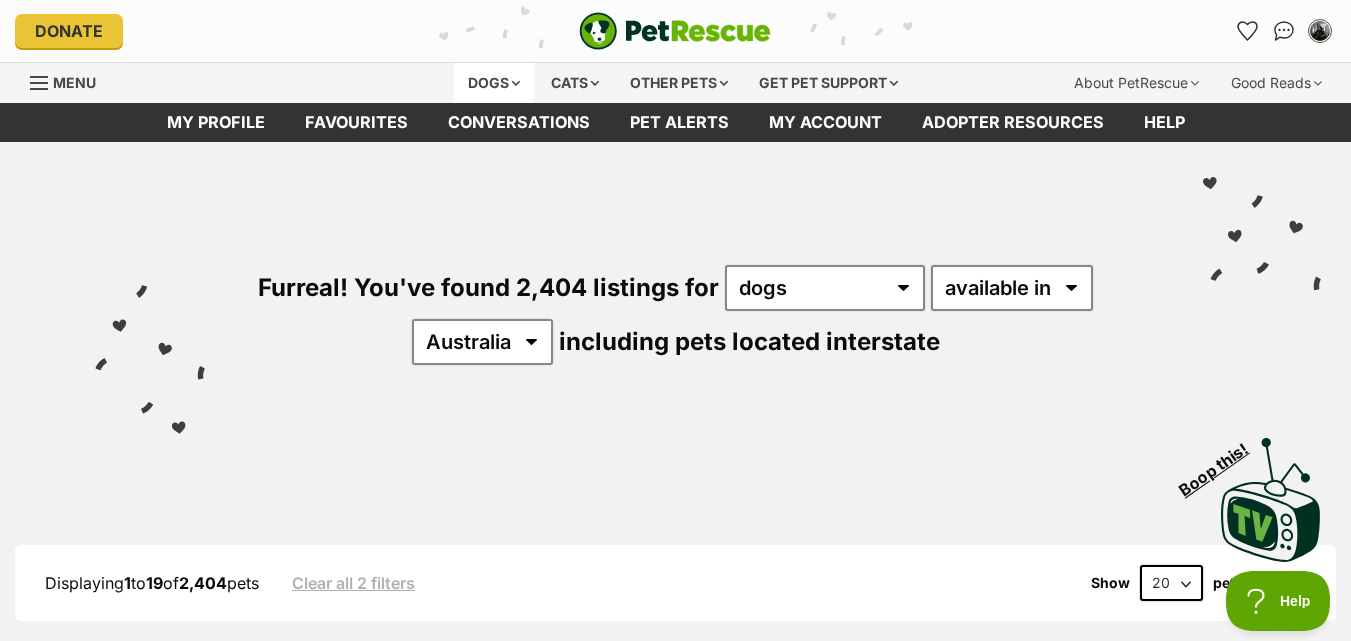 click on "Dogs" at bounding box center [494, 83] 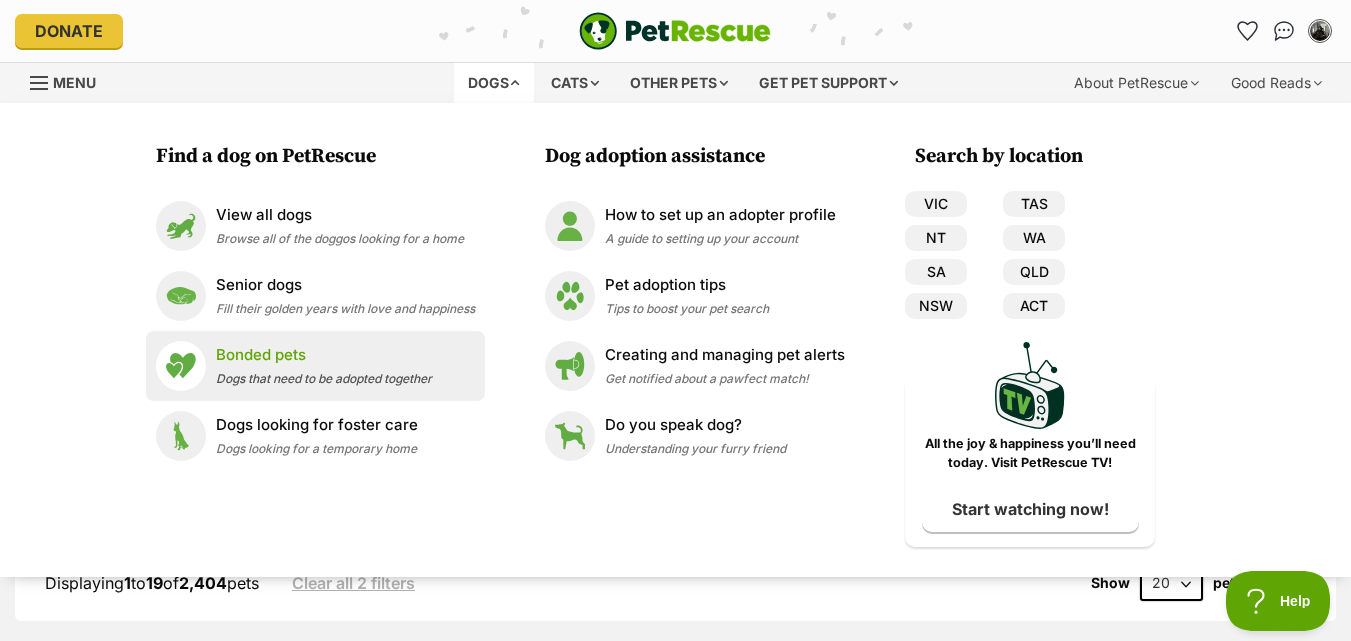 click on "Bonded pets" at bounding box center [324, 355] 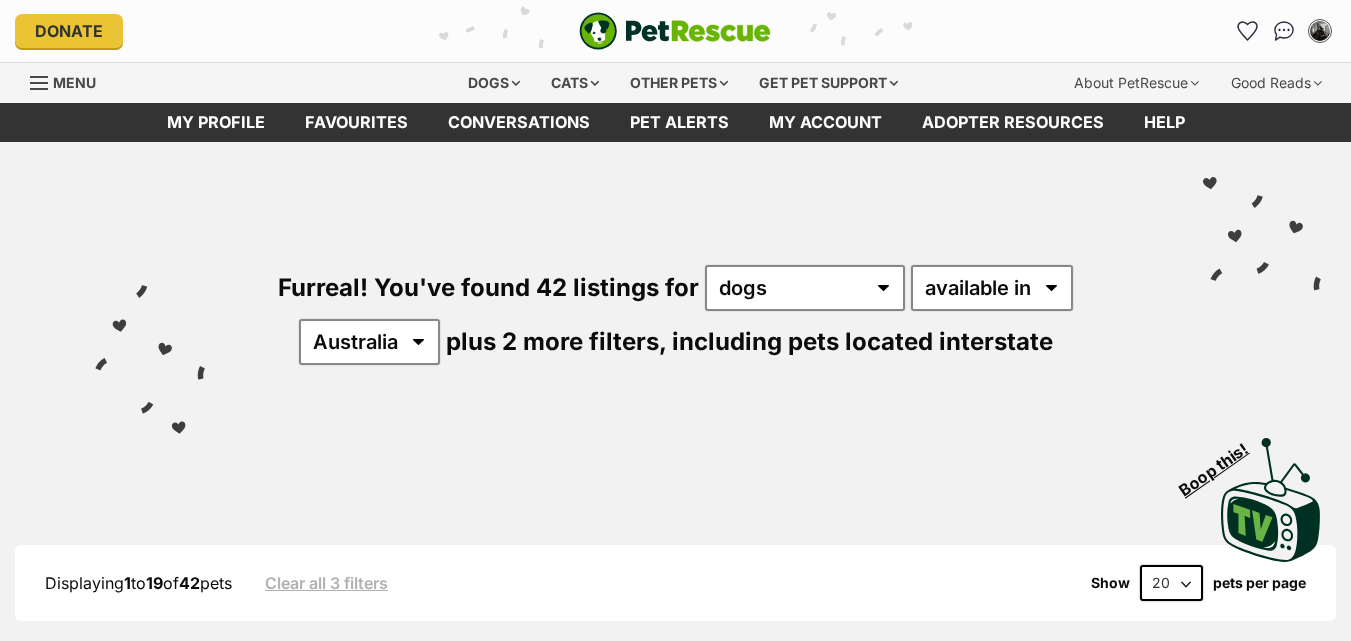 scroll, scrollTop: 0, scrollLeft: 0, axis: both 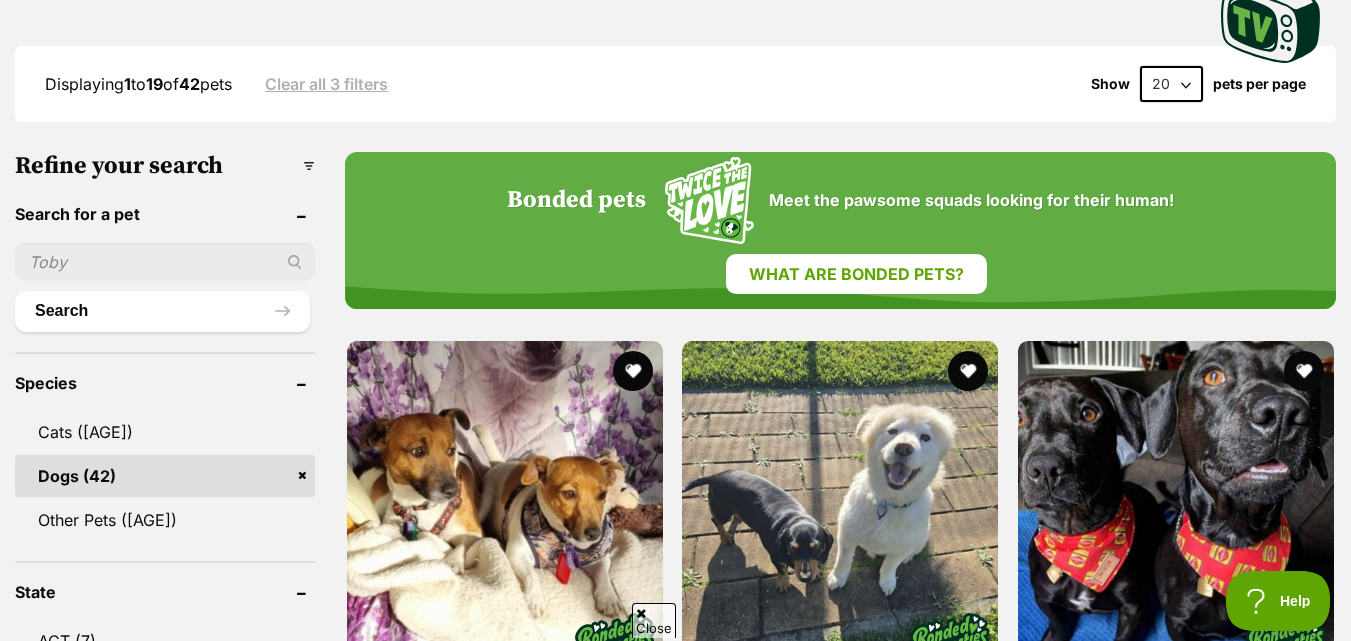 click on "20 40 60" at bounding box center (1171, 84) 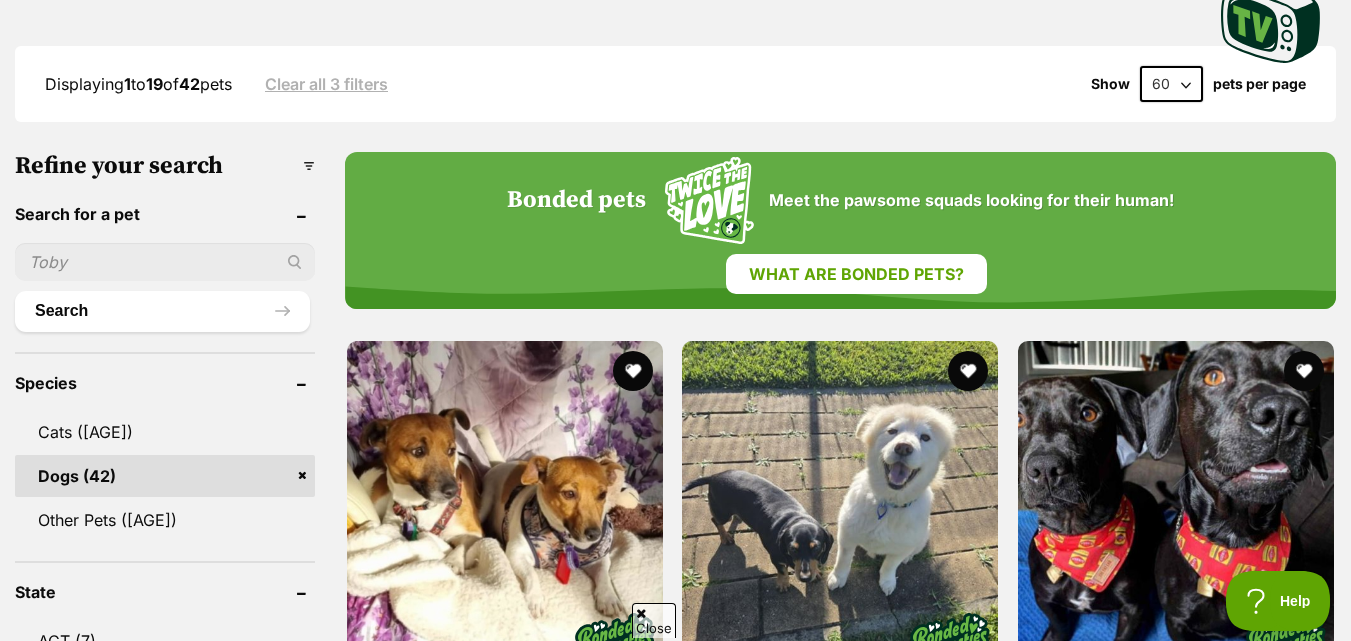 click on "20 40 60" at bounding box center [1171, 84] 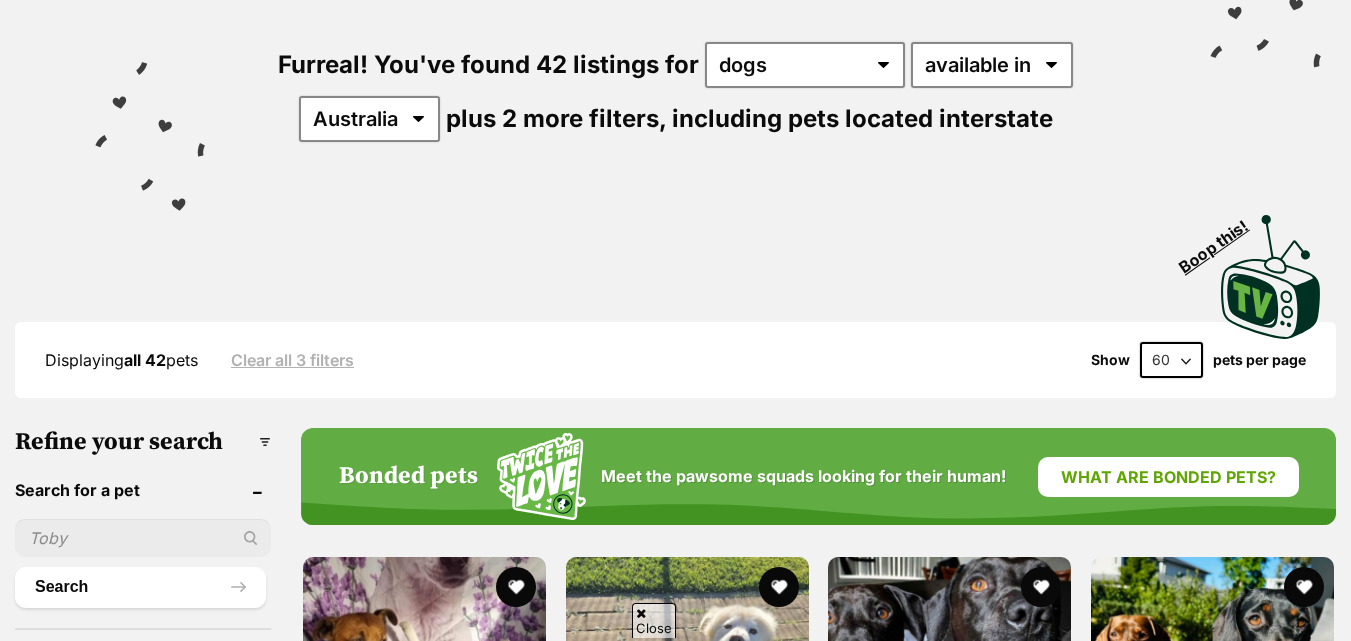 scroll, scrollTop: 0, scrollLeft: 0, axis: both 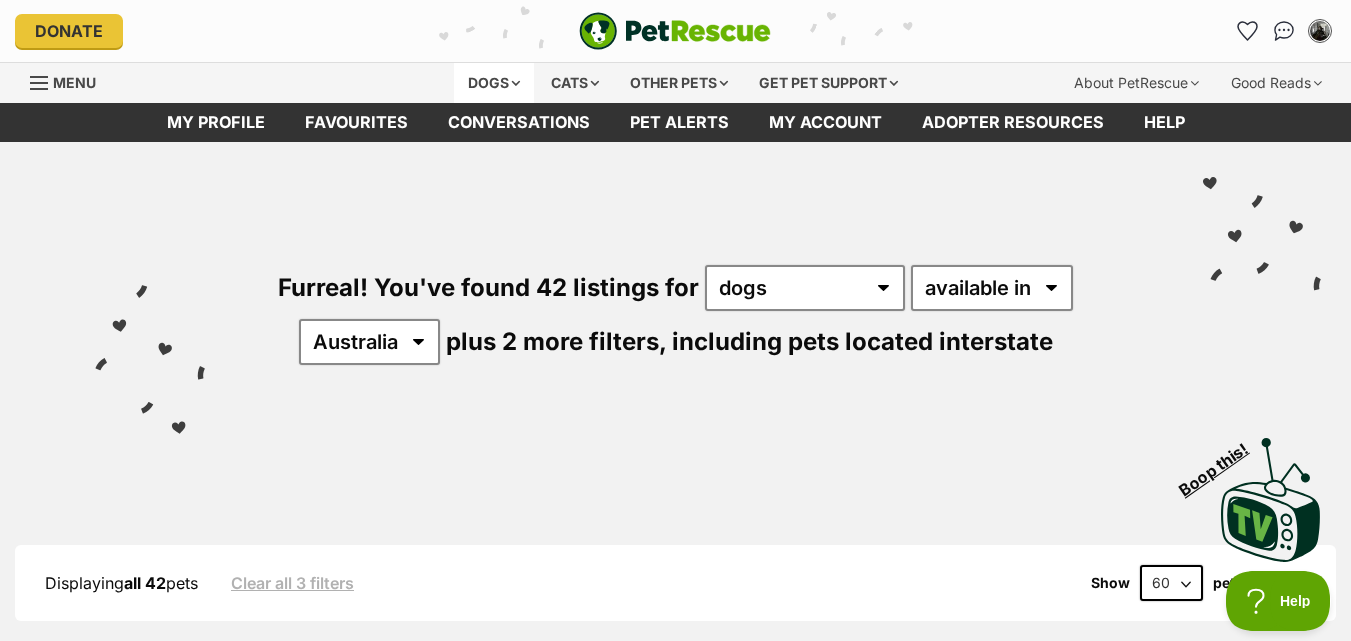 click on "Dogs" at bounding box center [494, 83] 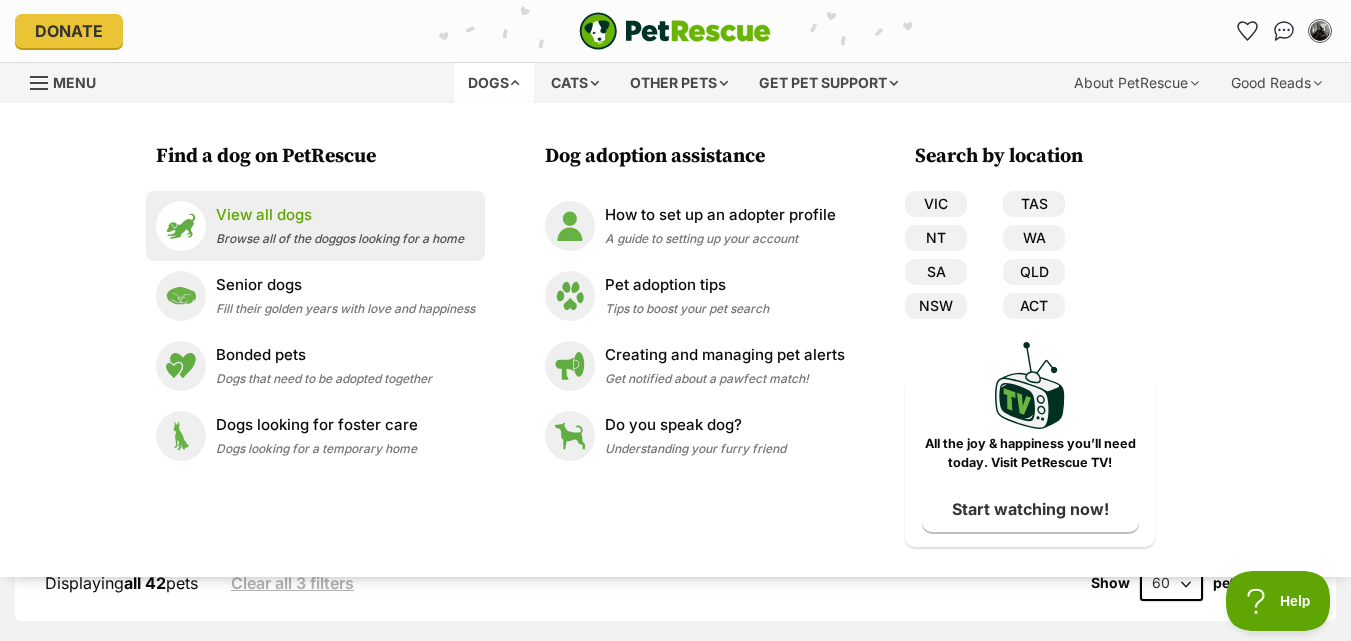 click on "View all dogs" at bounding box center [340, 215] 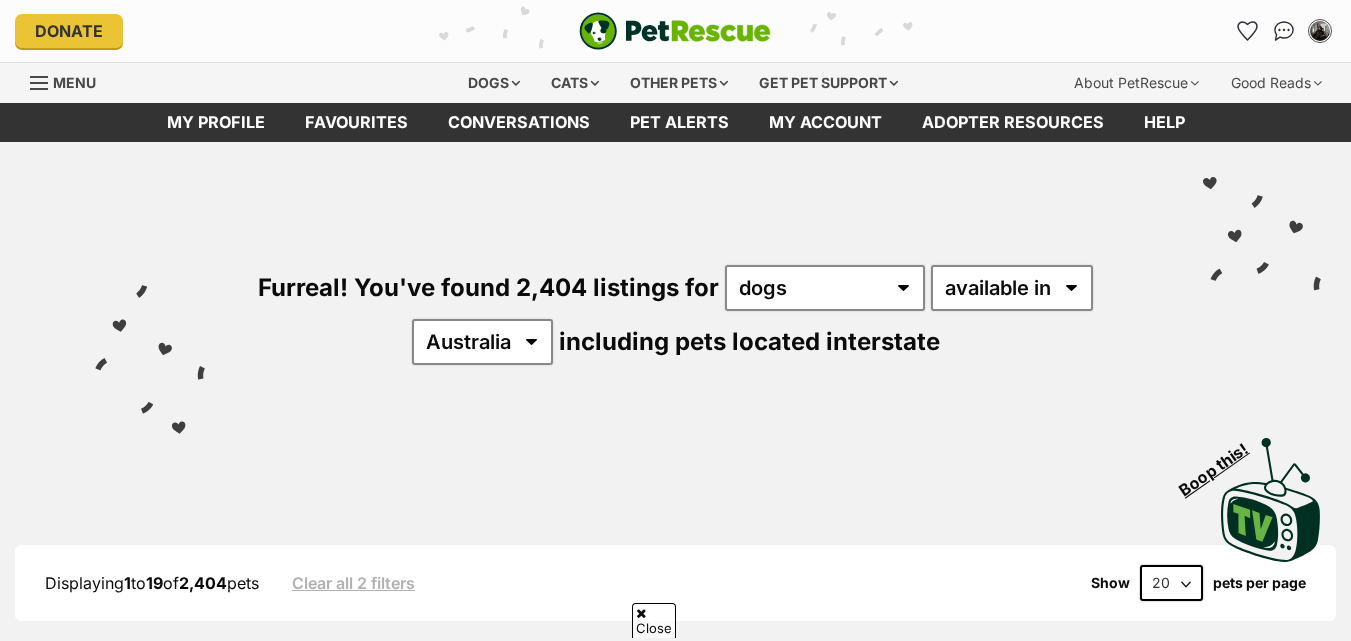 scroll, scrollTop: 310, scrollLeft: 0, axis: vertical 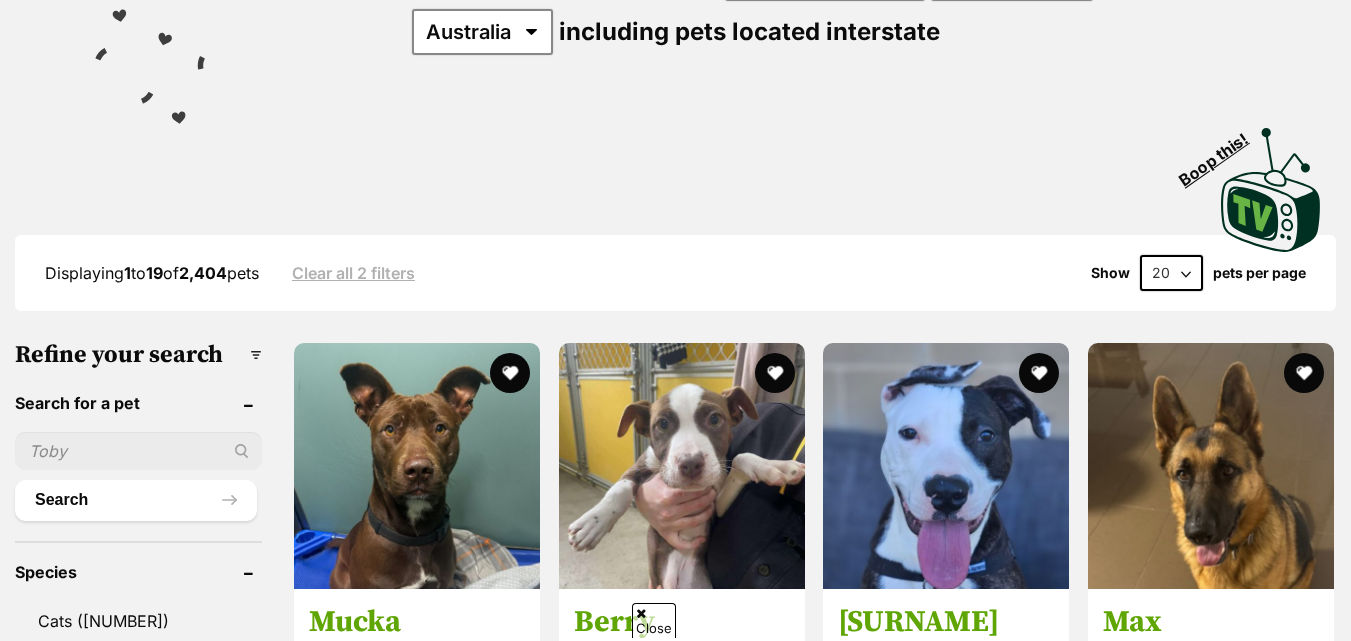 click on "20 40 60" at bounding box center (1171, 273) 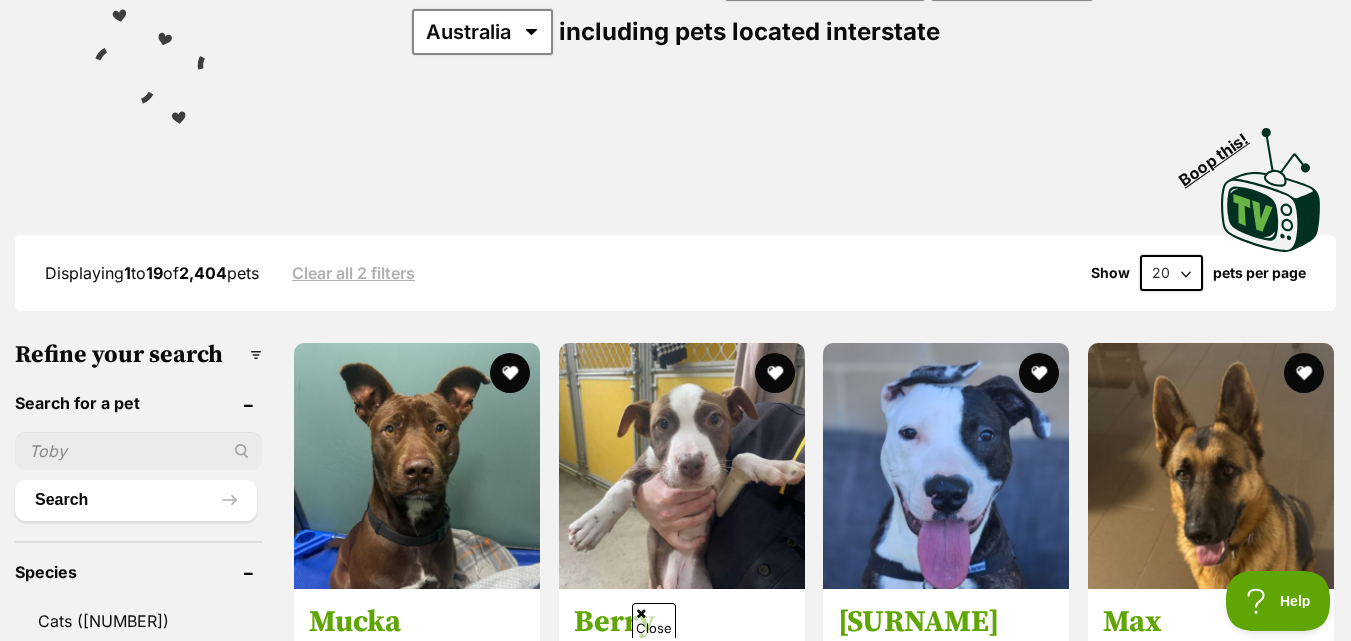 scroll, scrollTop: 0, scrollLeft: 0, axis: both 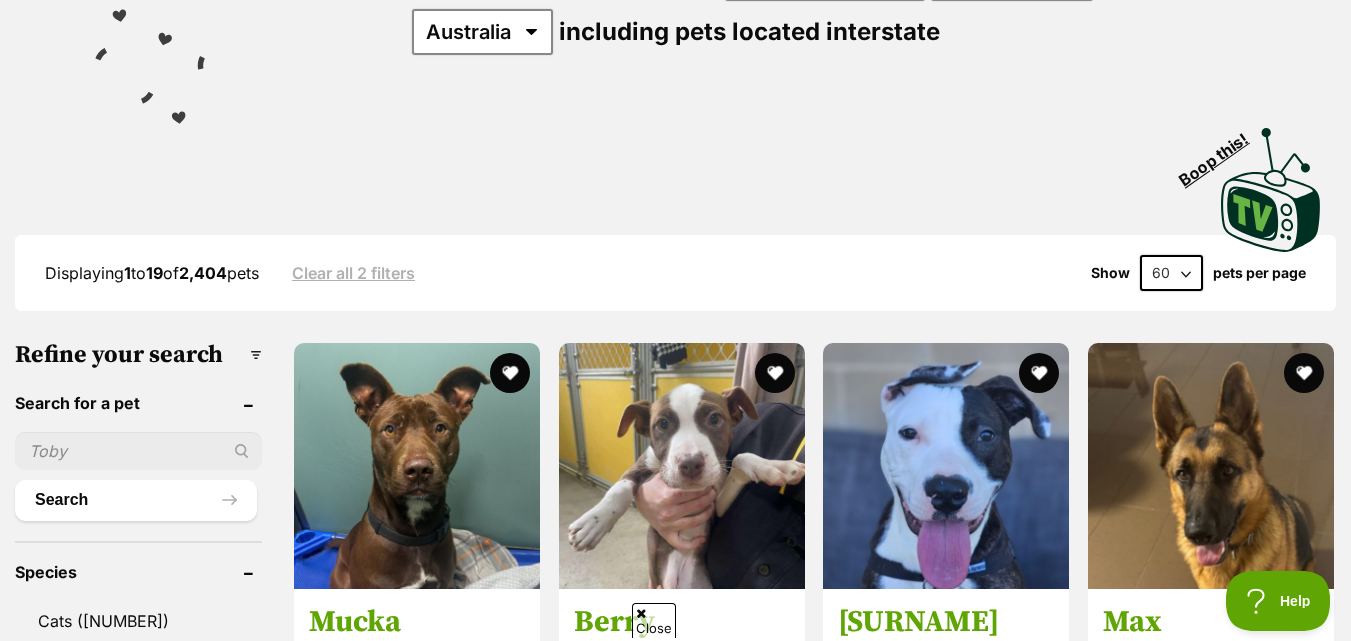click on "20 40 60" at bounding box center (1171, 273) 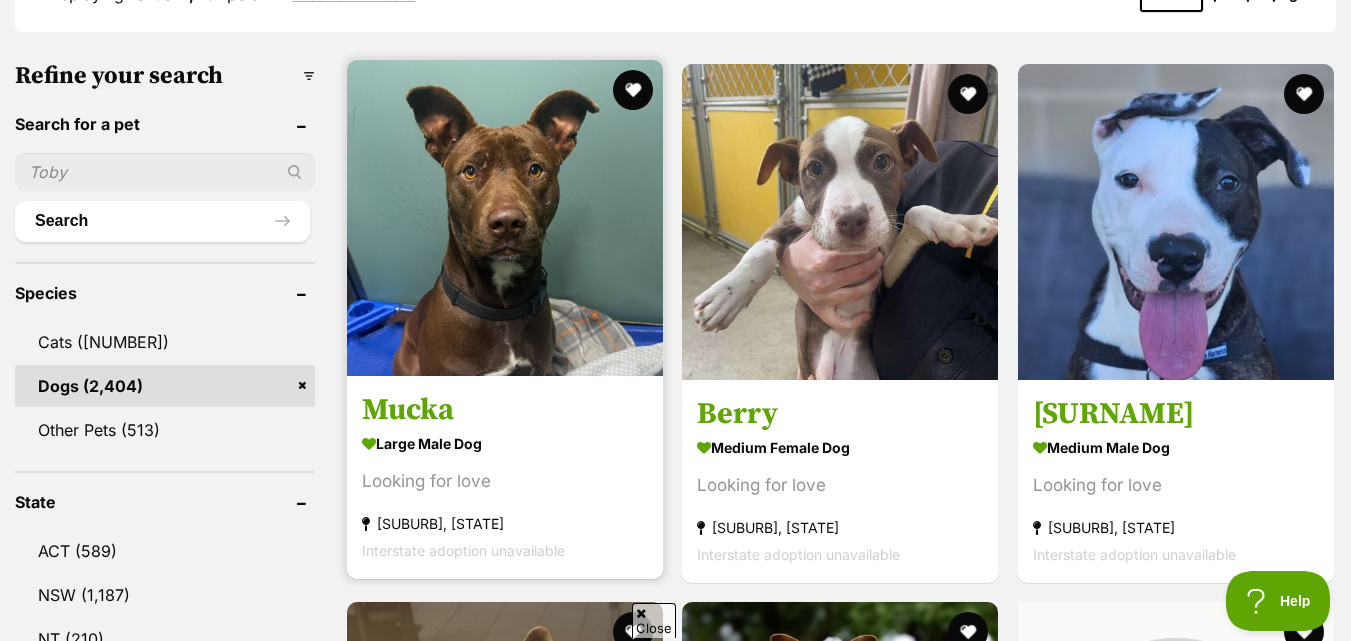 scroll, scrollTop: 885, scrollLeft: 0, axis: vertical 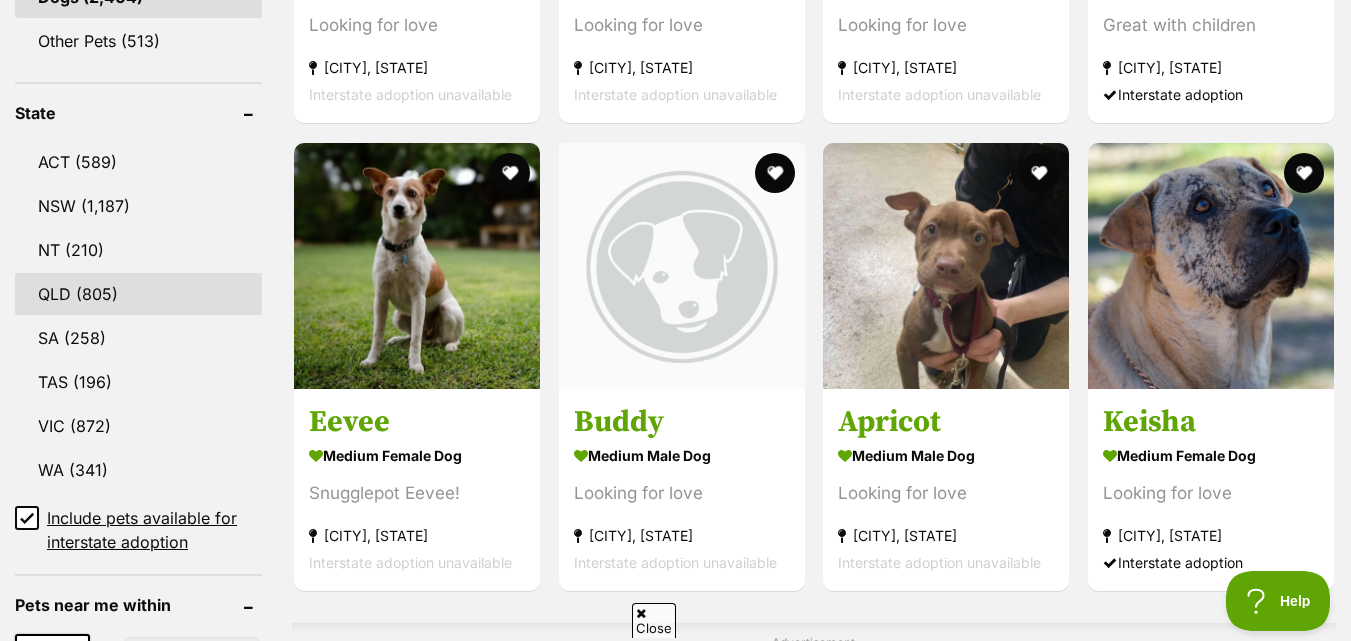 click on "QLD (805)" at bounding box center (138, 294) 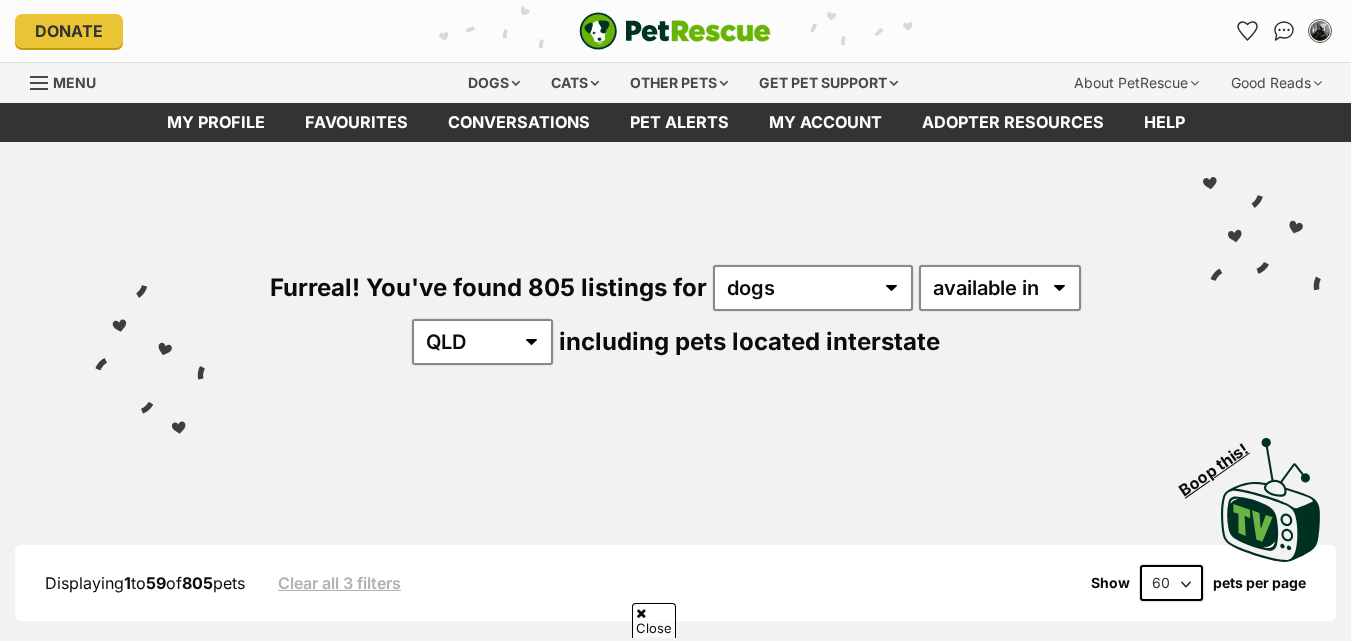 scroll, scrollTop: 621, scrollLeft: 0, axis: vertical 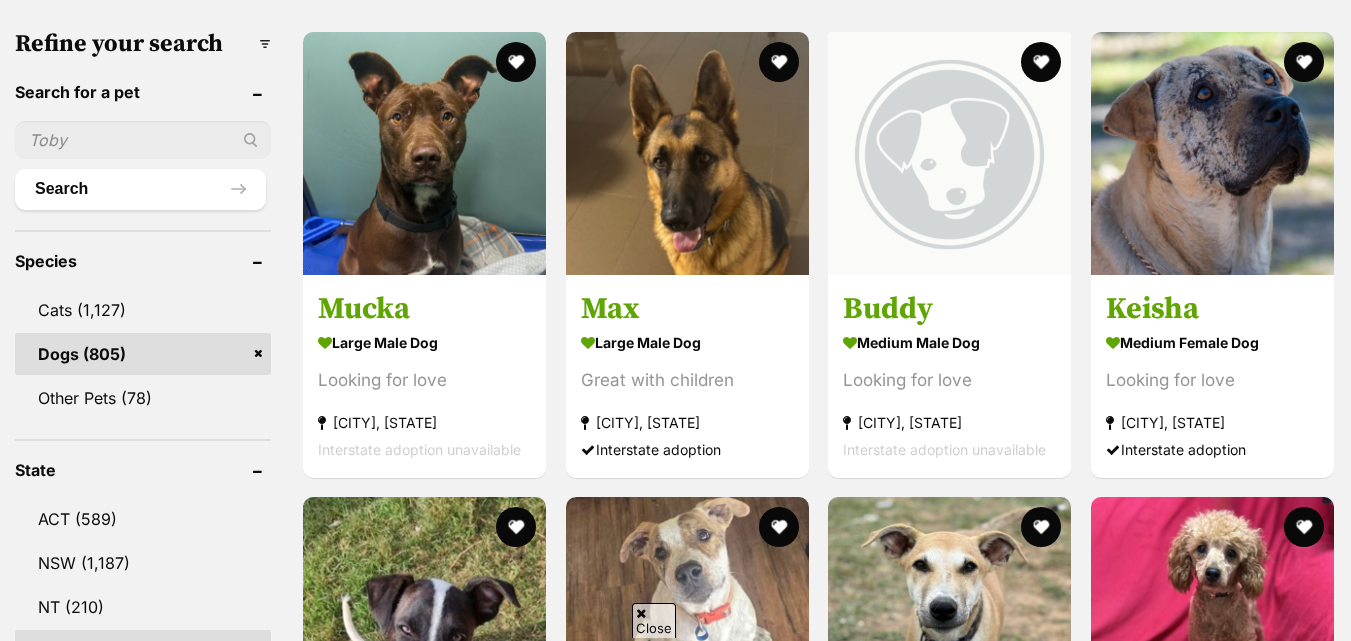 click at bounding box center (143, 140) 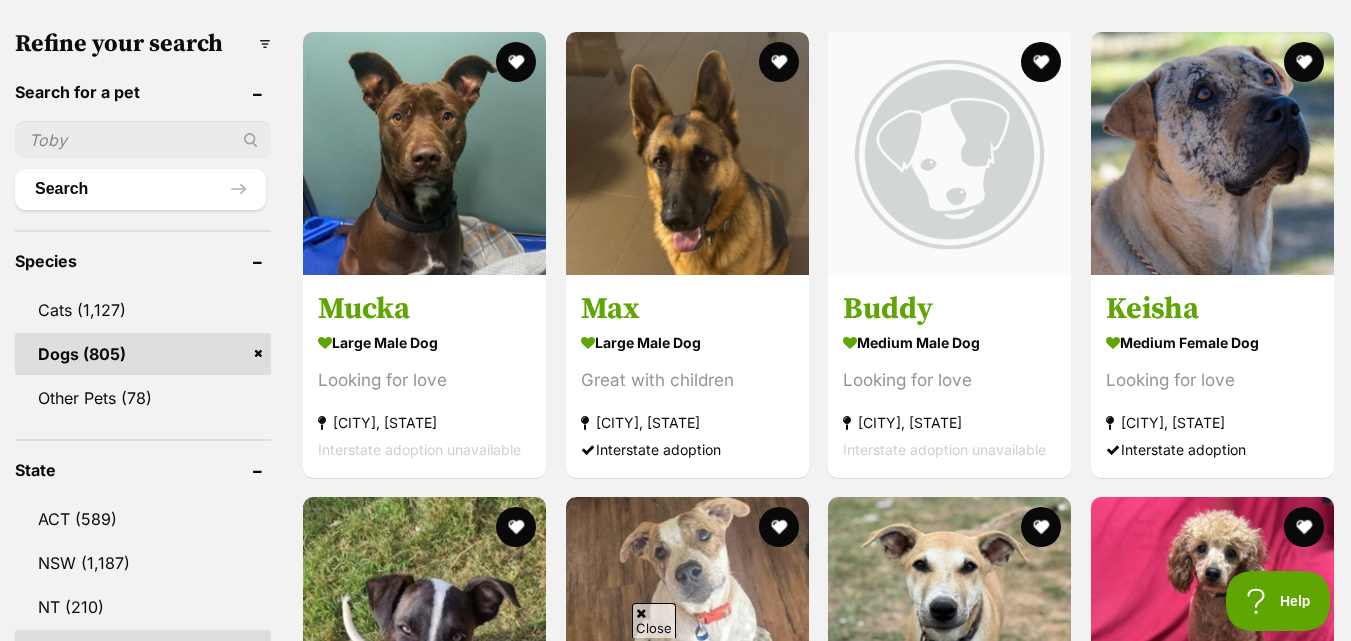 scroll, scrollTop: 0, scrollLeft: 0, axis: both 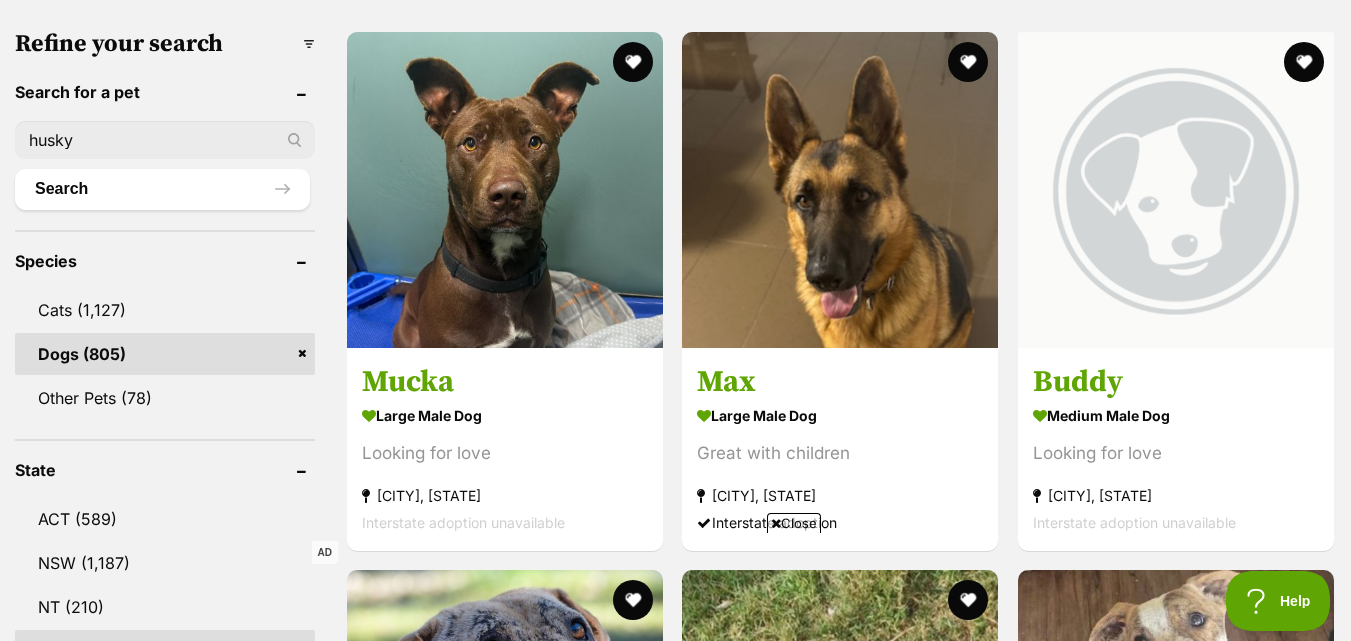 type on "husky" 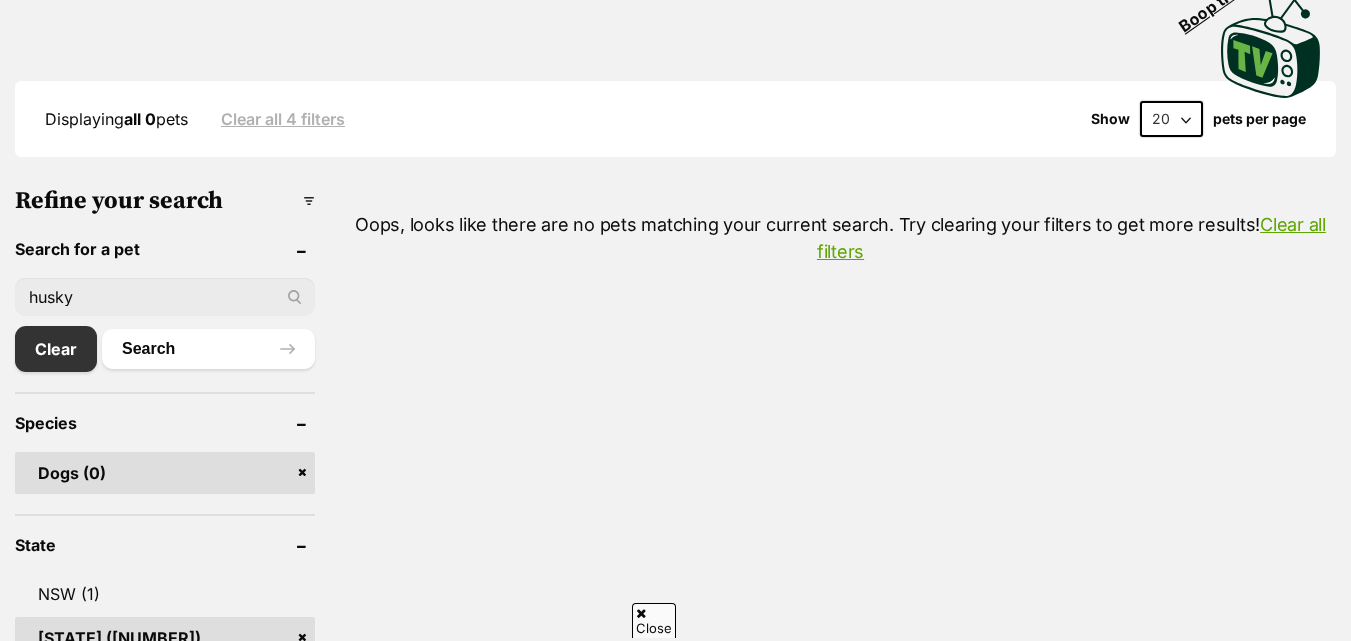 scroll, scrollTop: 464, scrollLeft: 0, axis: vertical 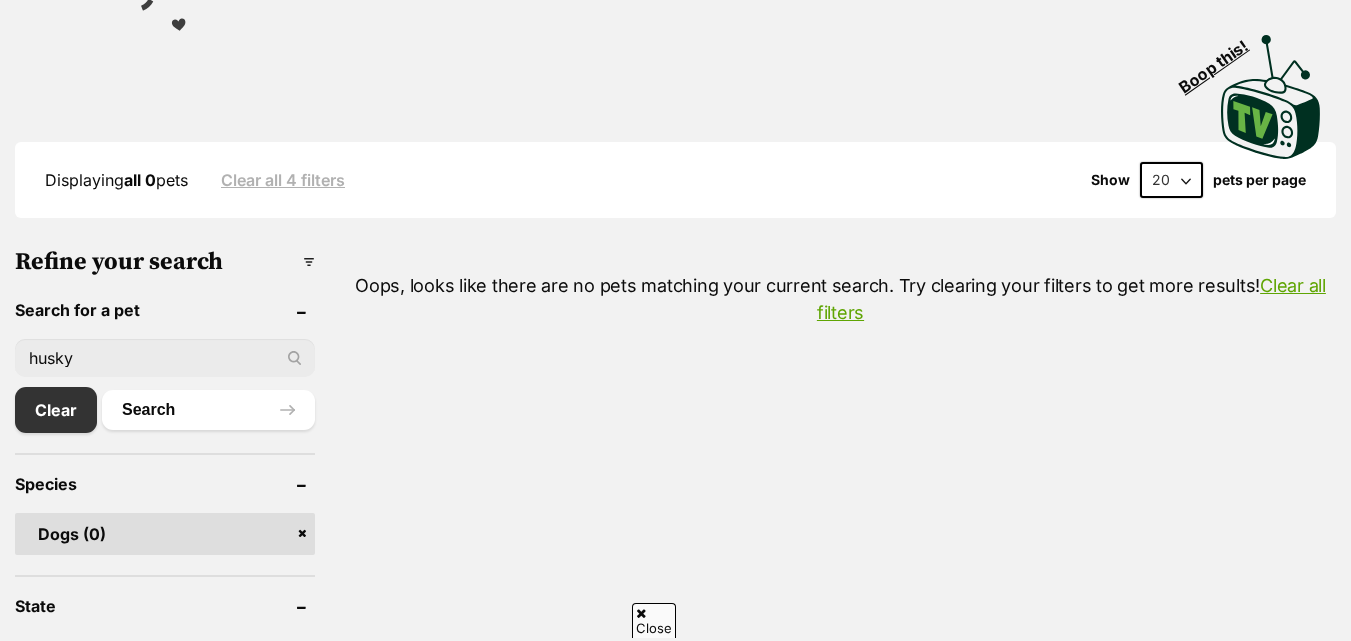 click on "Clear" at bounding box center [56, 410] 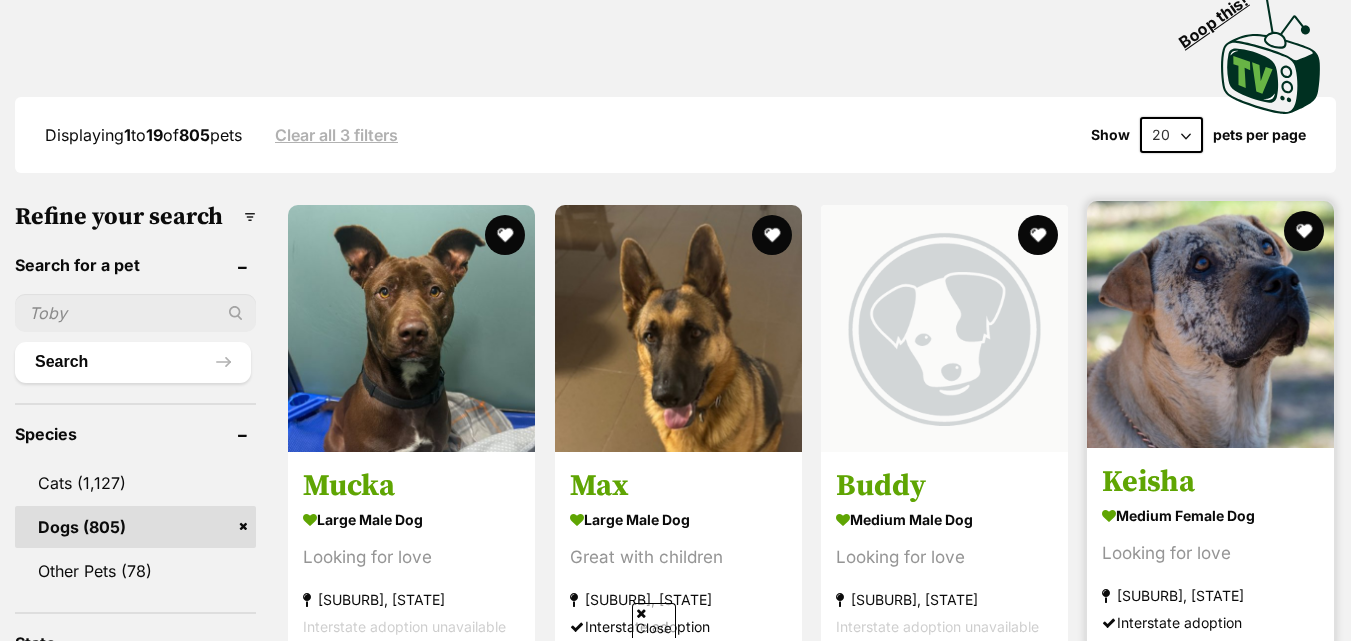 drag, startPoint x: 1185, startPoint y: 138, endPoint x: 1180, endPoint y: 243, distance: 105.11898 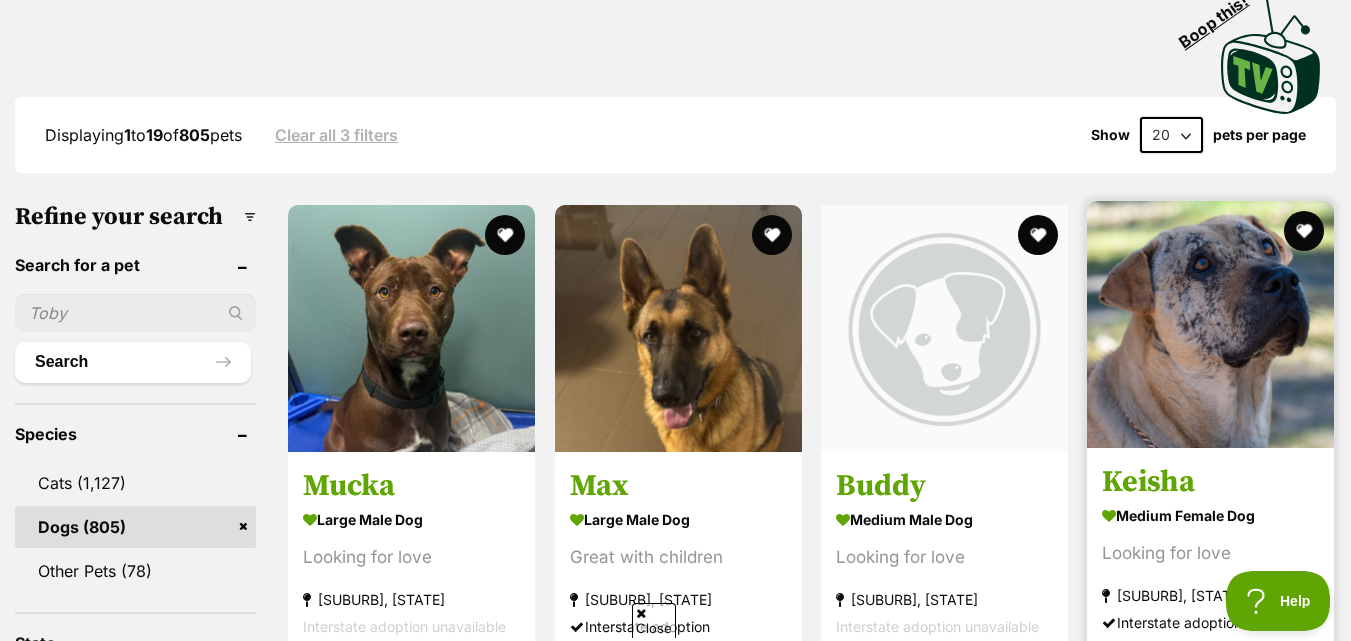 select on "60" 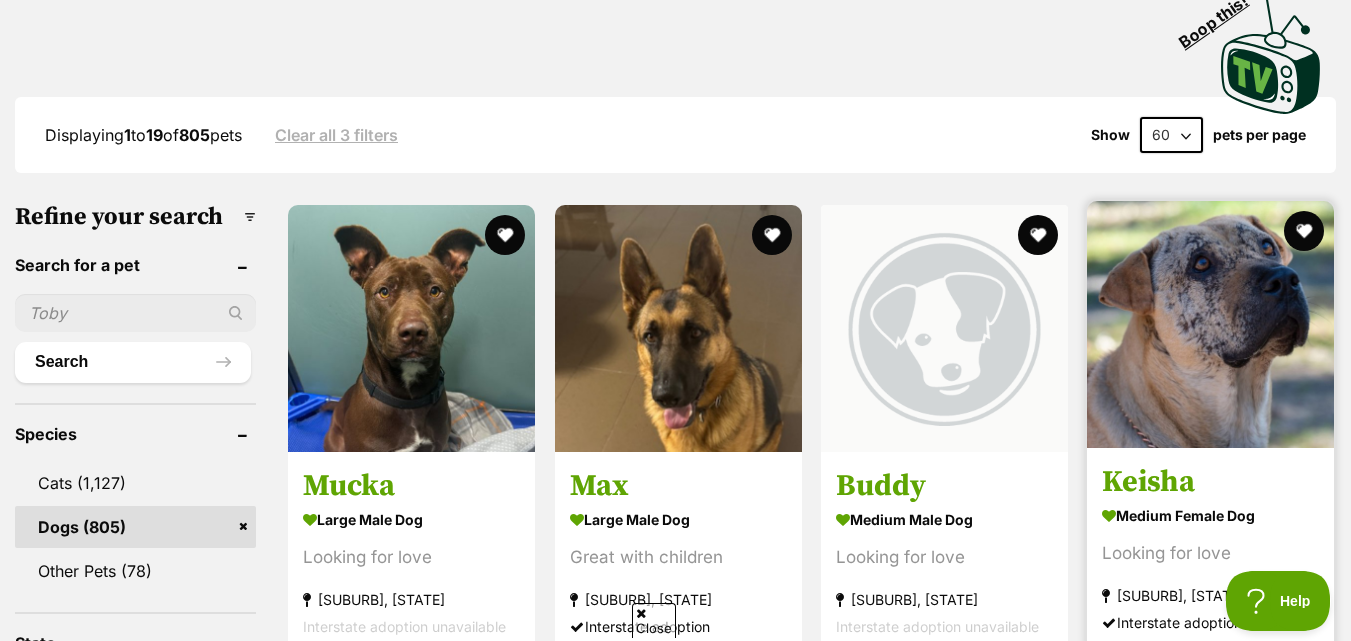 click on "20 40 60" at bounding box center (1171, 135) 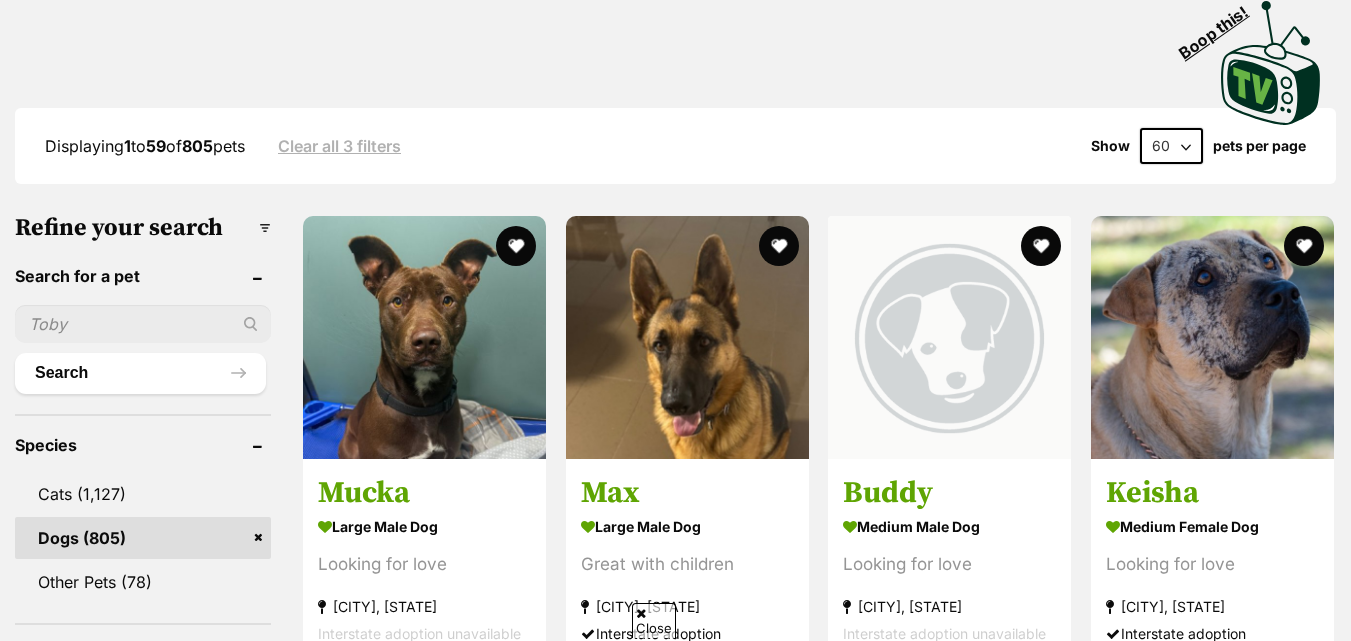 scroll, scrollTop: 487, scrollLeft: 0, axis: vertical 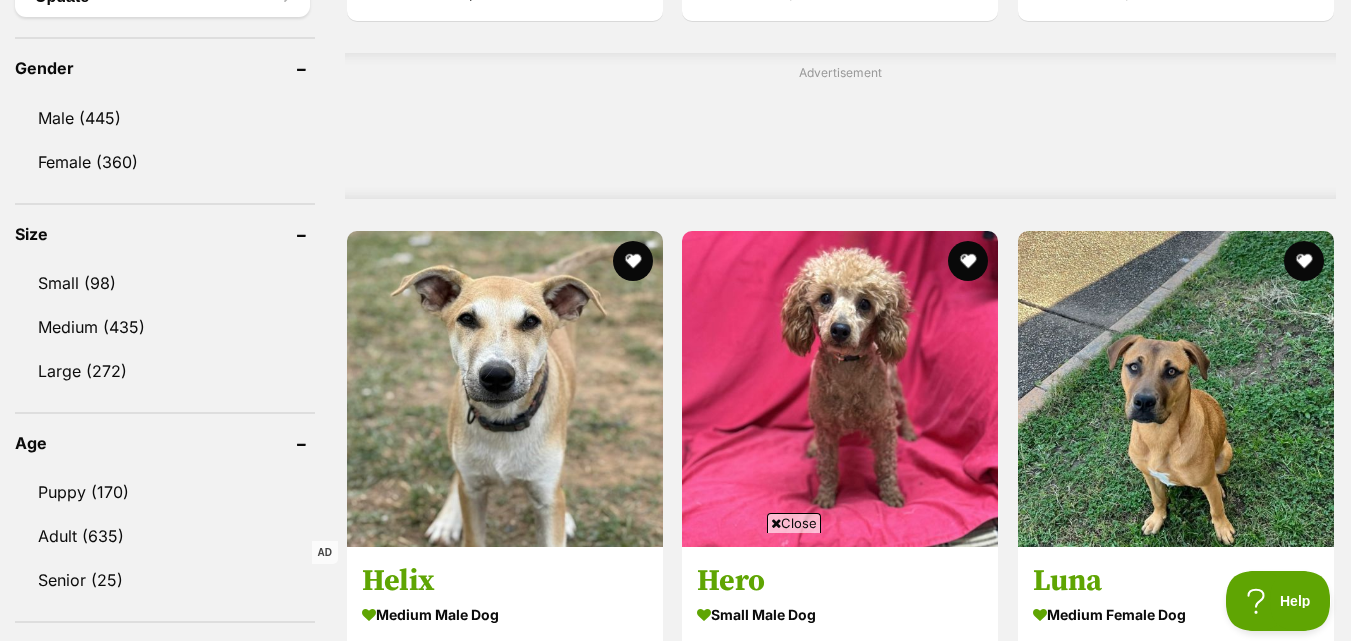 click at bounding box center (776, 523) 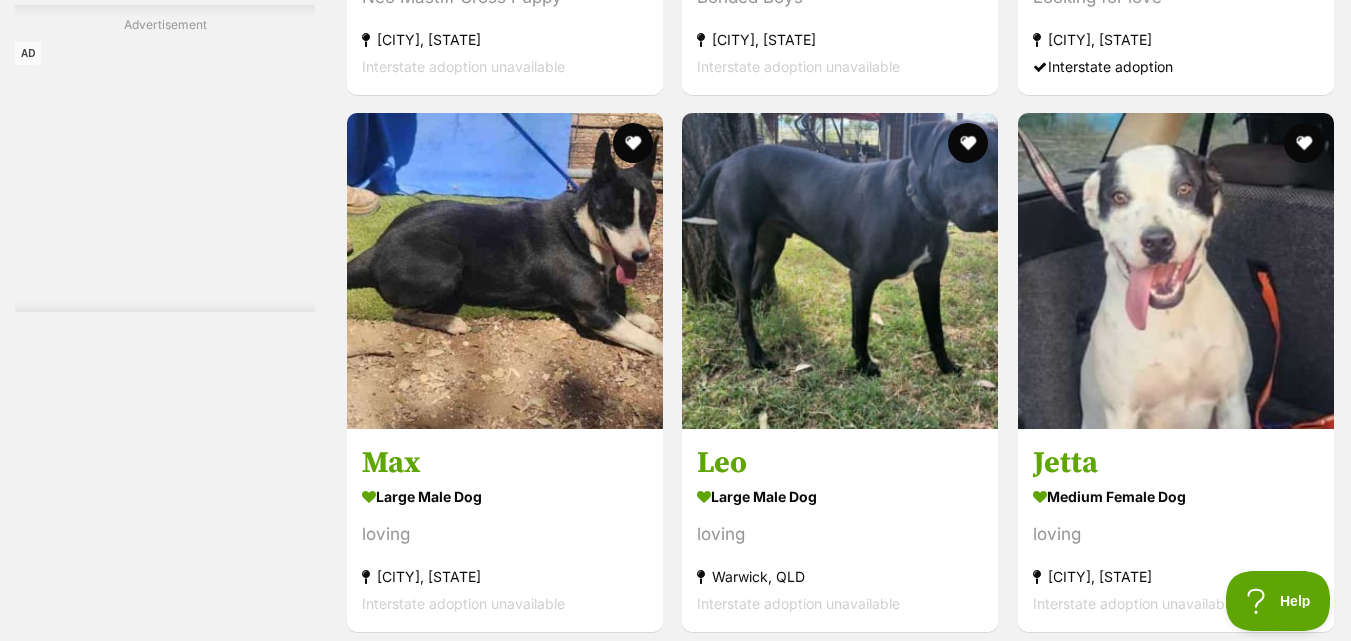scroll, scrollTop: 10489, scrollLeft: 0, axis: vertical 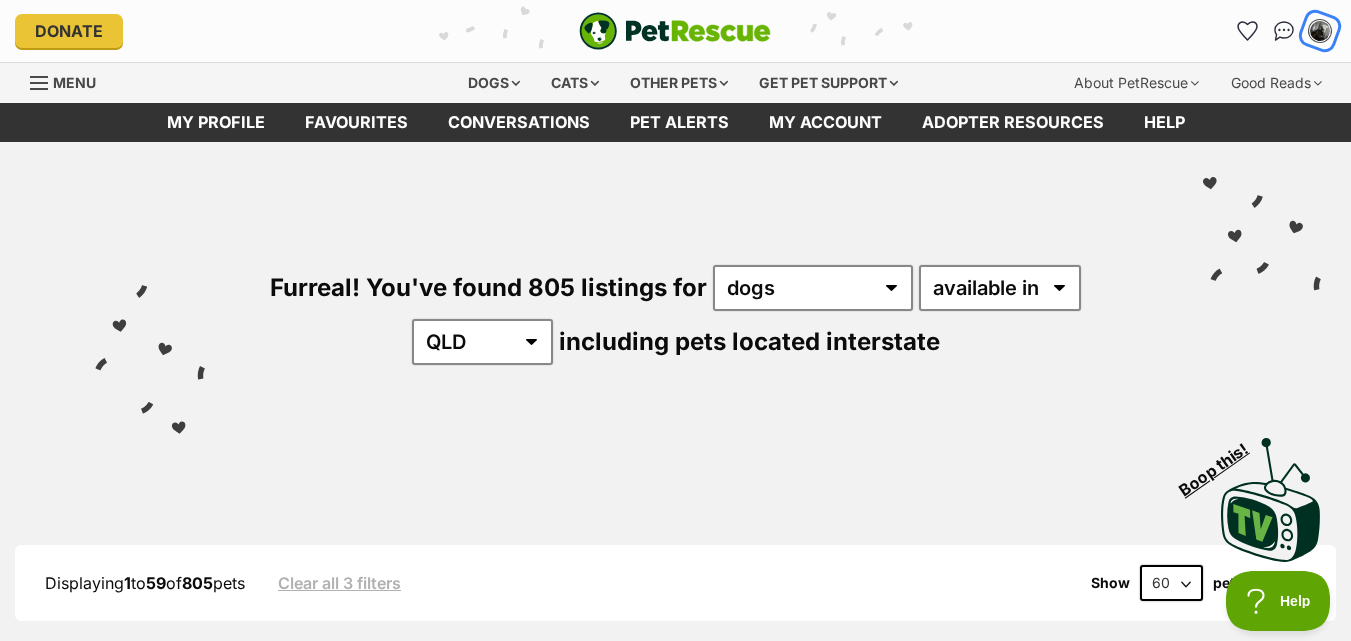 click at bounding box center [1320, 31] 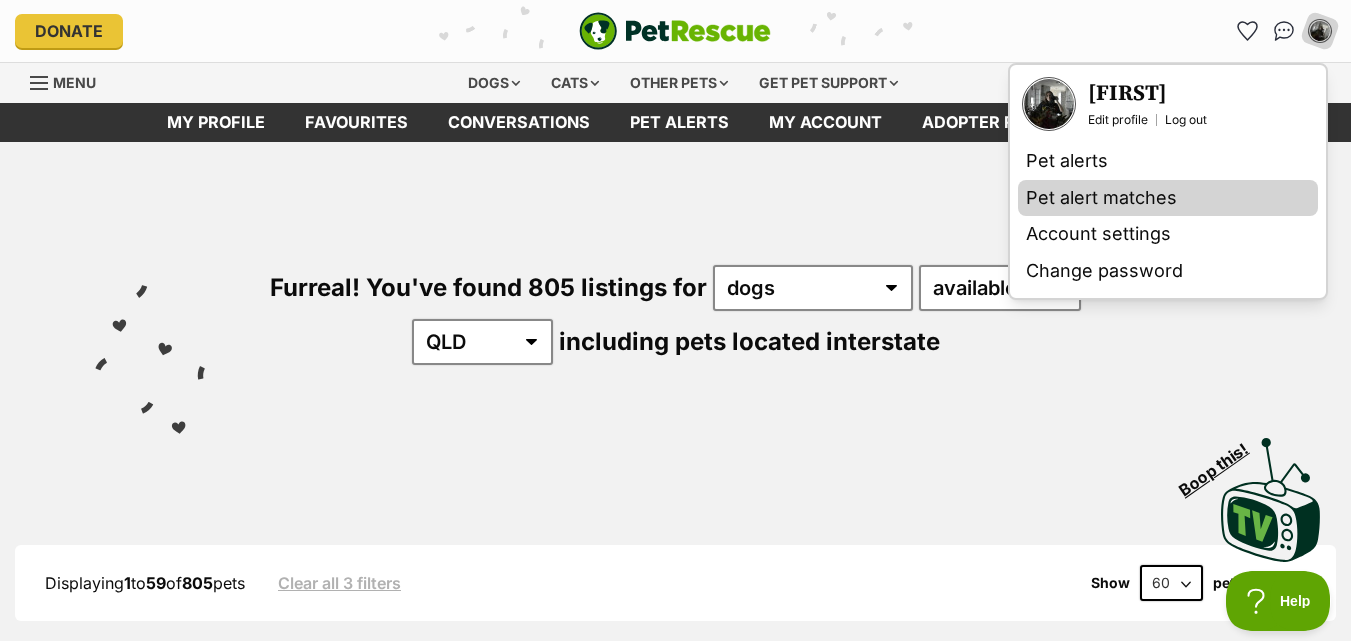 click on "Pet alert matches" at bounding box center (1168, 198) 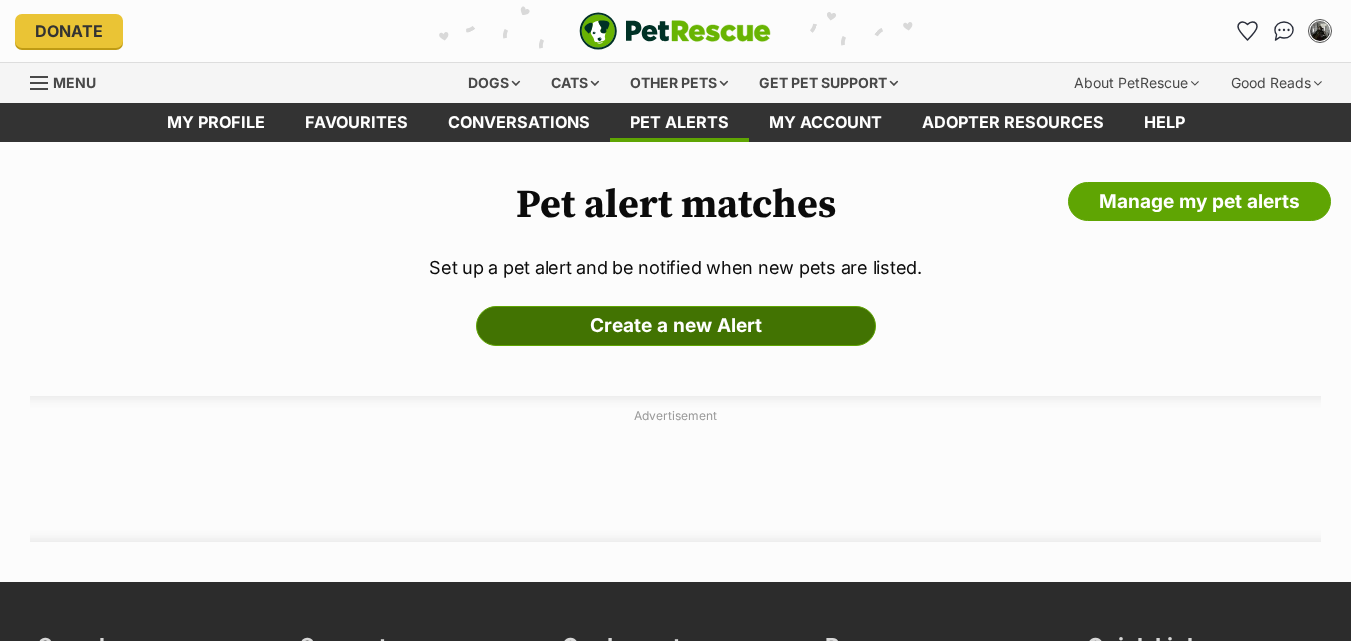 scroll, scrollTop: 0, scrollLeft: 0, axis: both 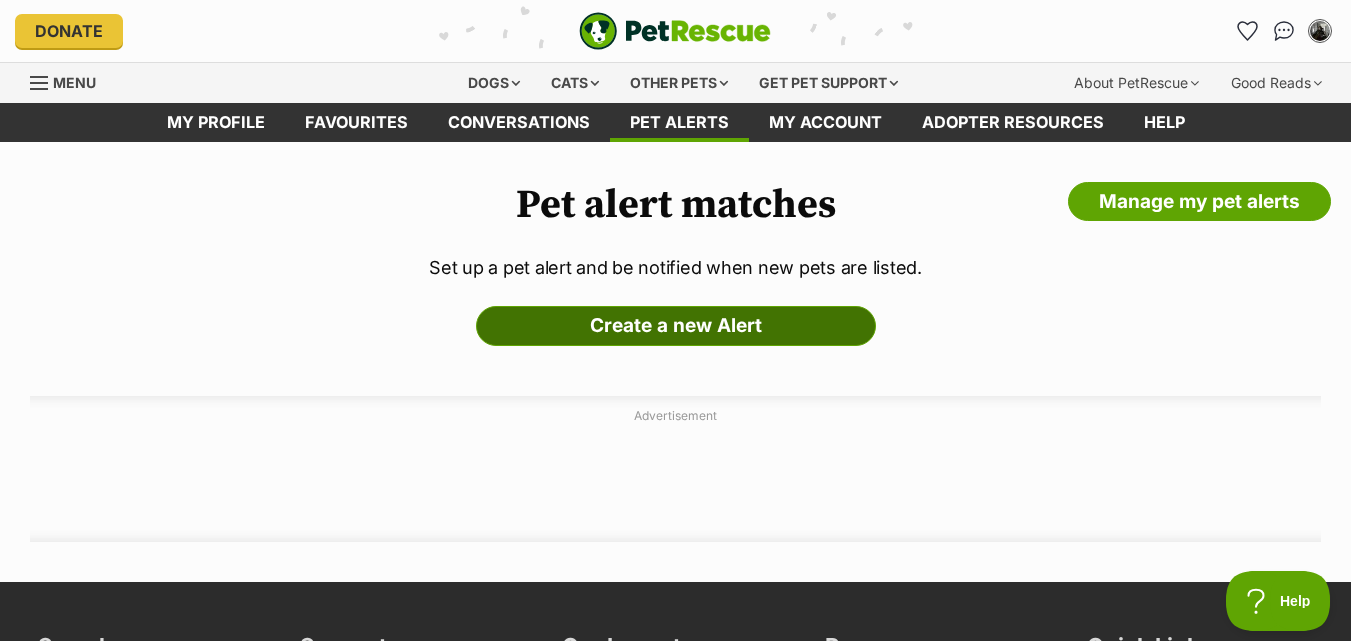click on "Create a new Alert" at bounding box center (676, 326) 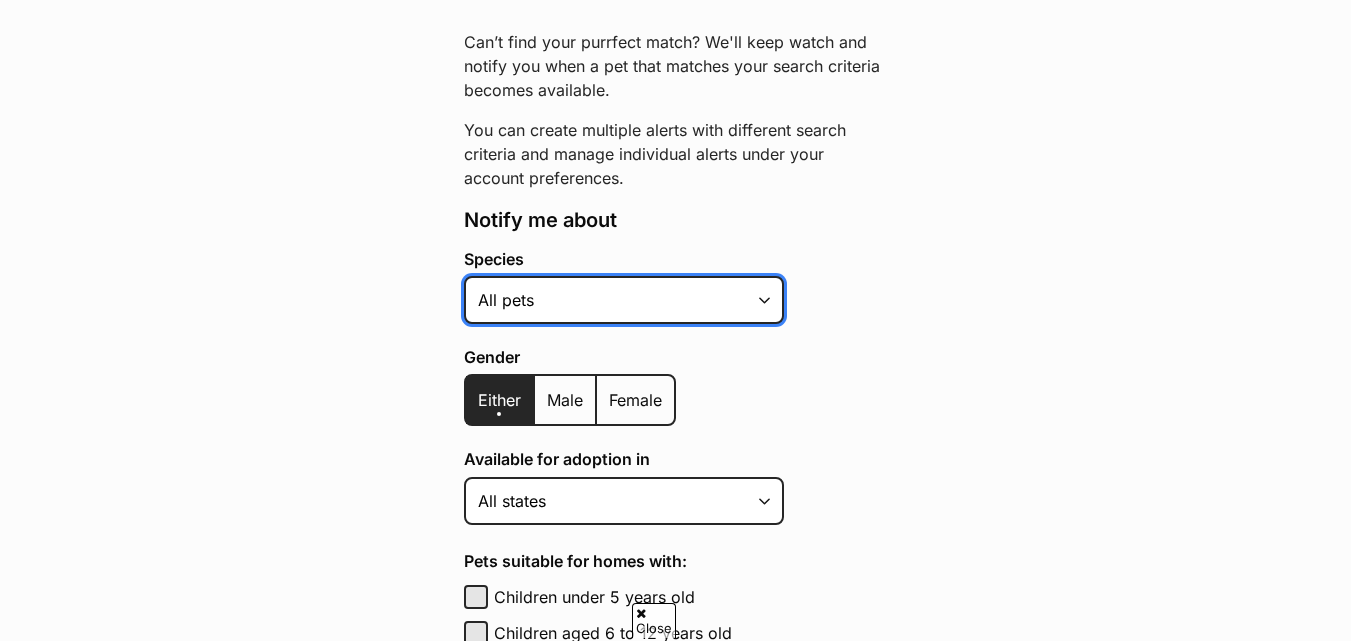 scroll, scrollTop: 258, scrollLeft: 0, axis: vertical 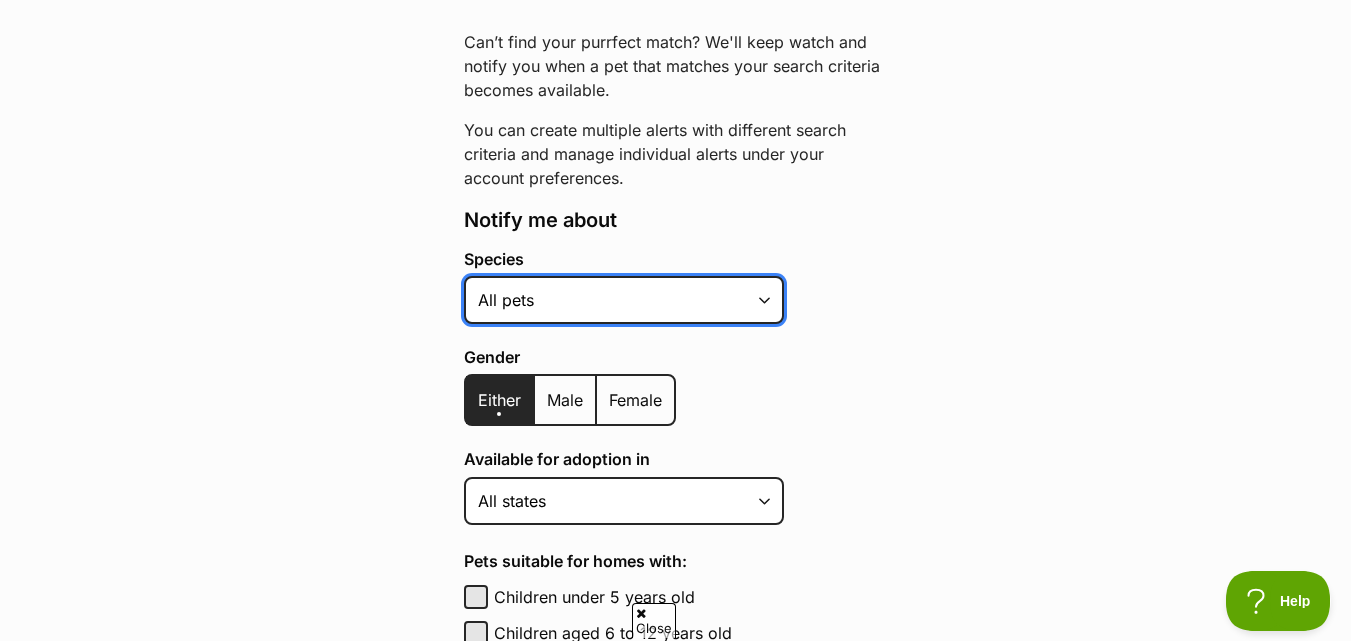 select on "1" 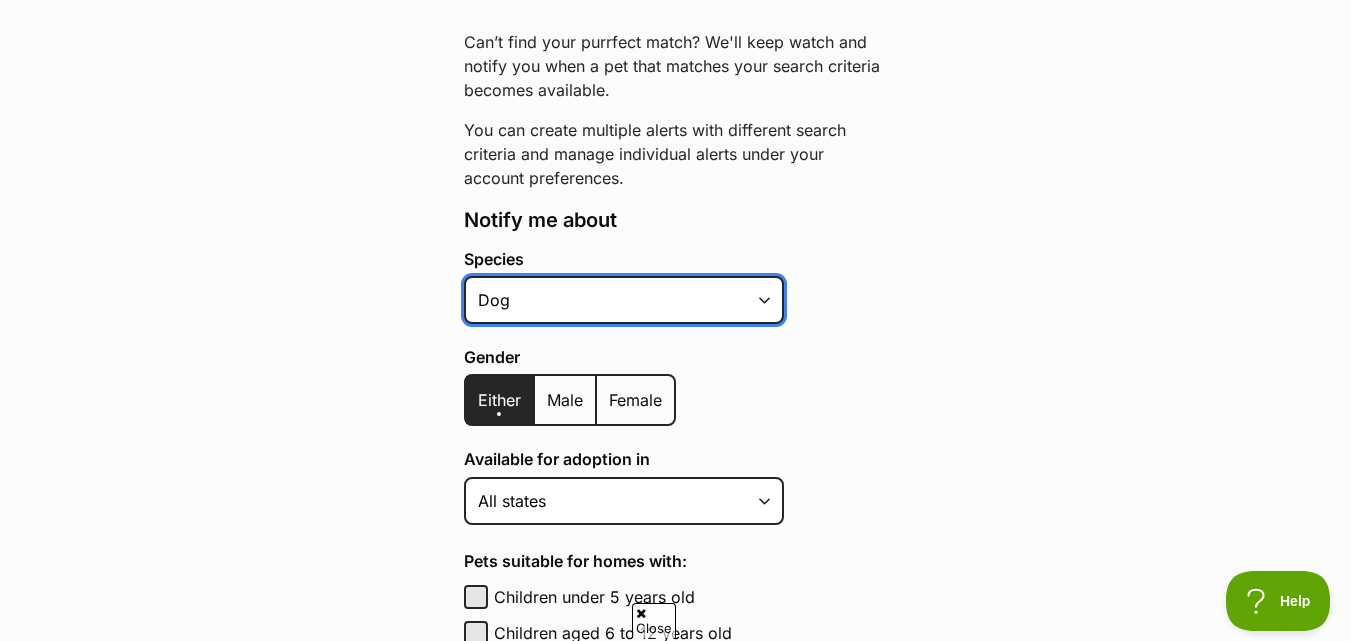 click on "Alpaca
Bird
Cat
Chicken
Cow
Dog
Donkey
Duck
Ferret
Fish
Goat
Goose
Guinea Fowl
Guinea Pig
Hamster
Hermit Crab
Horse
Lizard
Mouse
Pig
Python
Rabbit
Rat
Sheep
Turkey
Turtle
All pets" at bounding box center (624, 300) 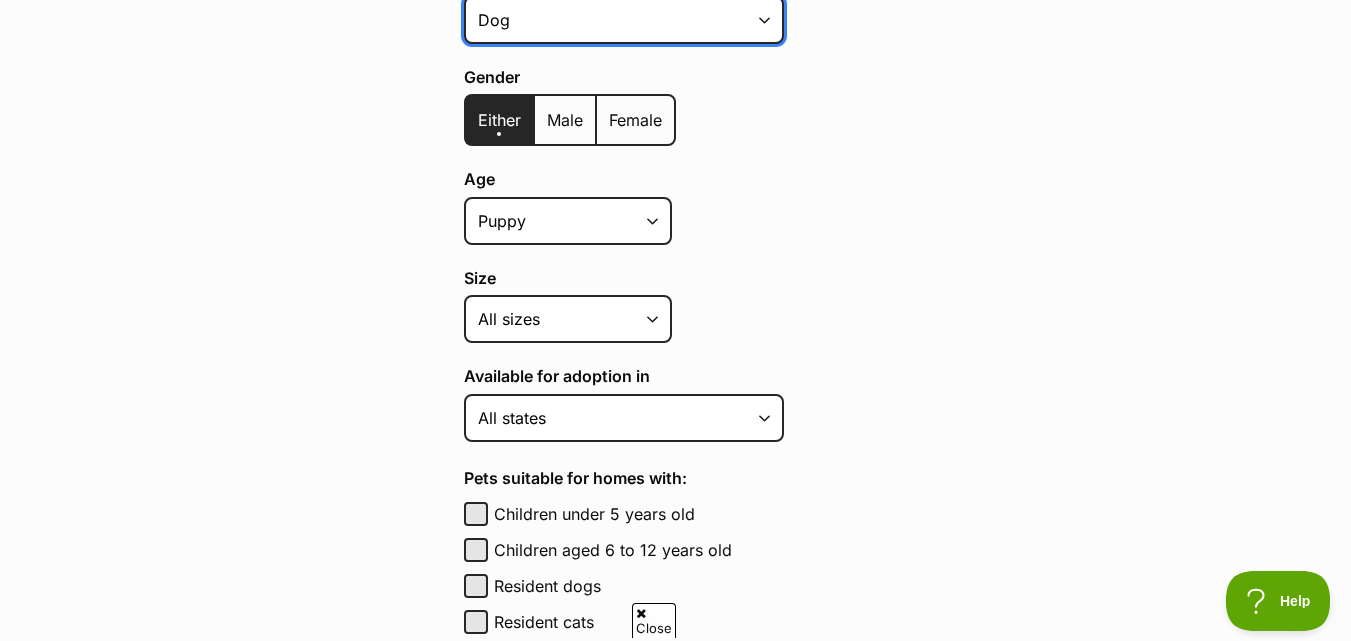 scroll, scrollTop: 539, scrollLeft: 0, axis: vertical 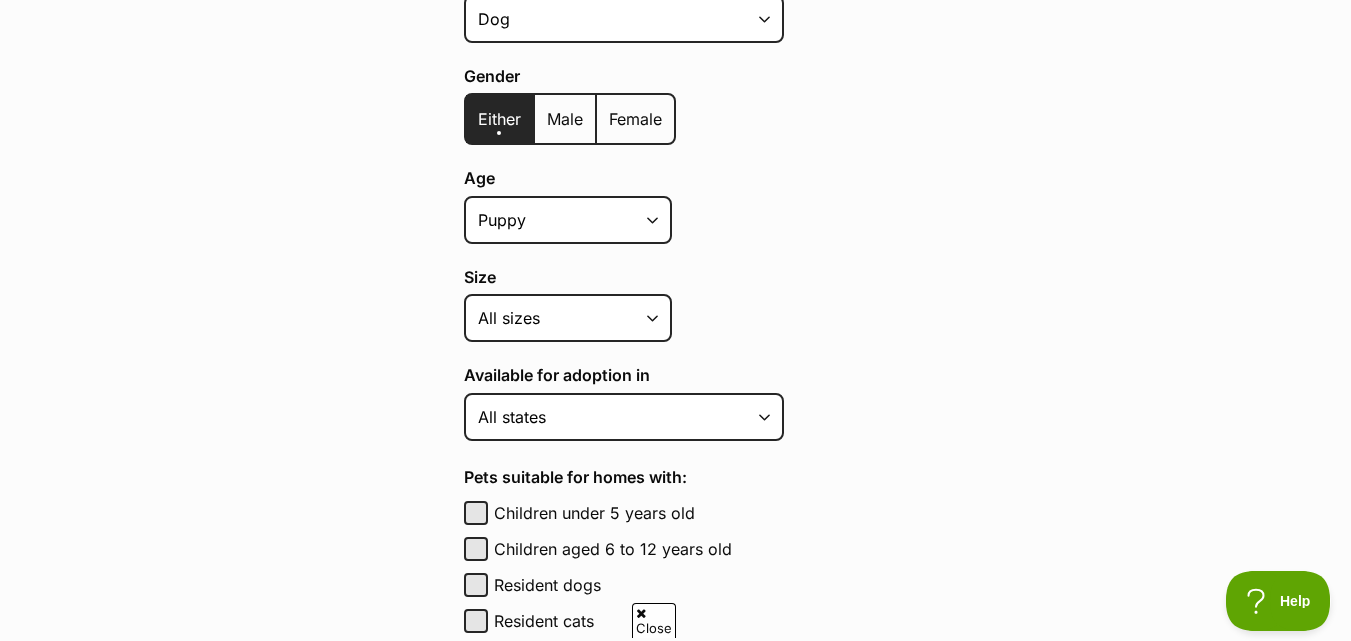 click on "Available for adoption in
[STATE]
[STATE]
[STATE]
[STATE]" at bounding box center (675, 433) 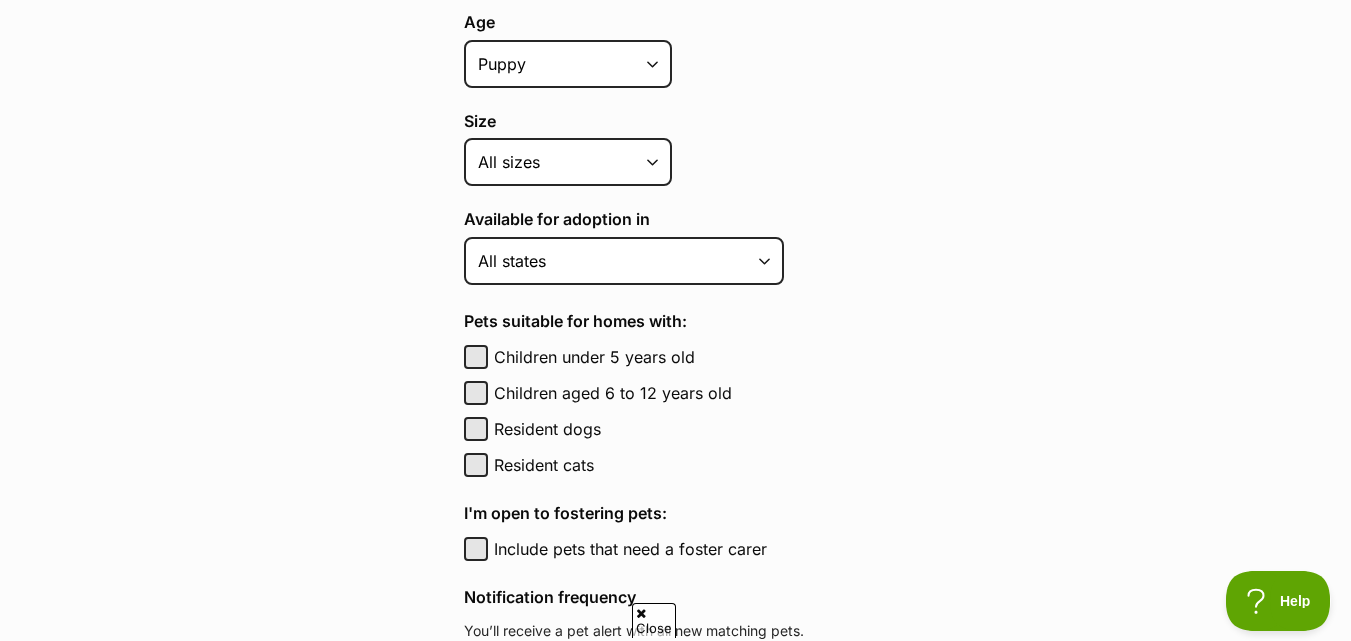 scroll, scrollTop: 696, scrollLeft: 0, axis: vertical 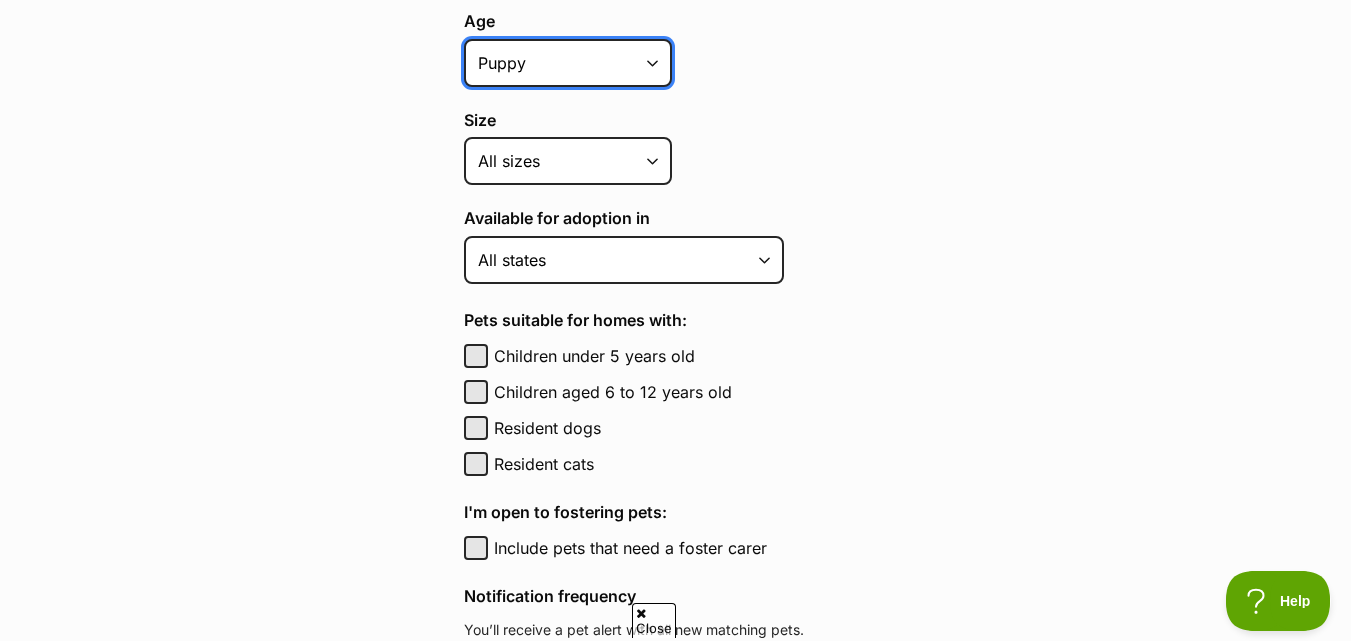 click on "Puppy Adult Senior All ages" at bounding box center [568, 63] 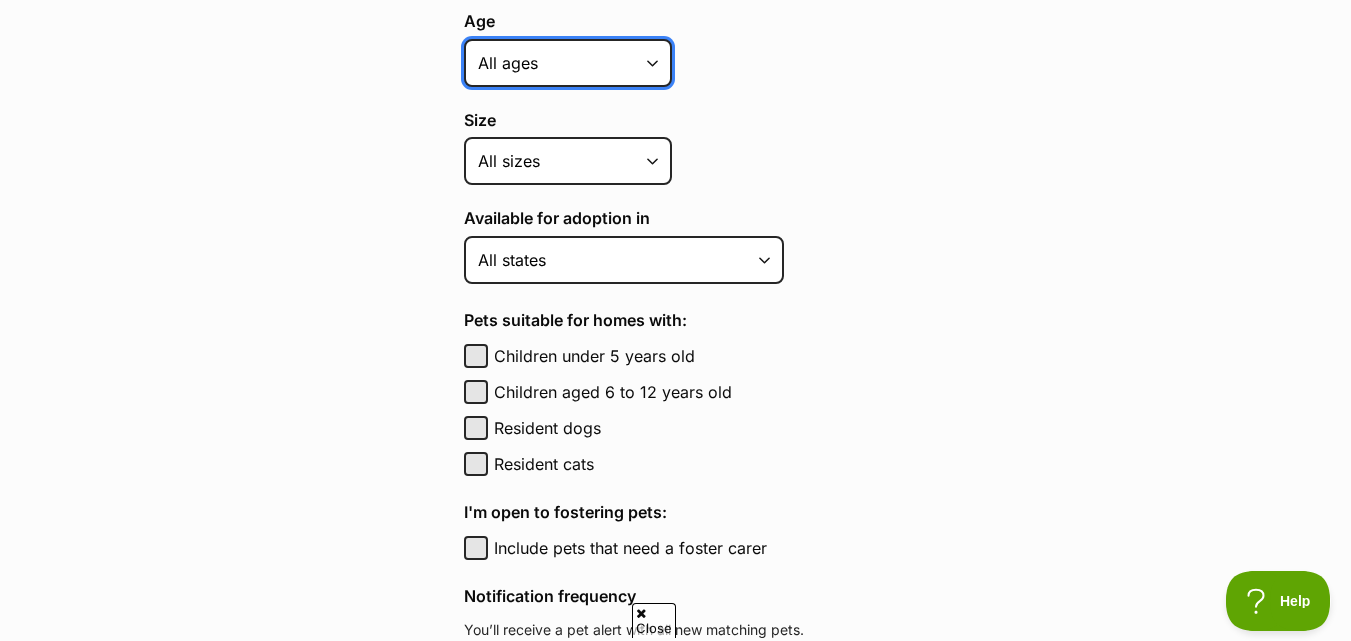 click on "Puppy Adult Senior All ages" at bounding box center (568, 63) 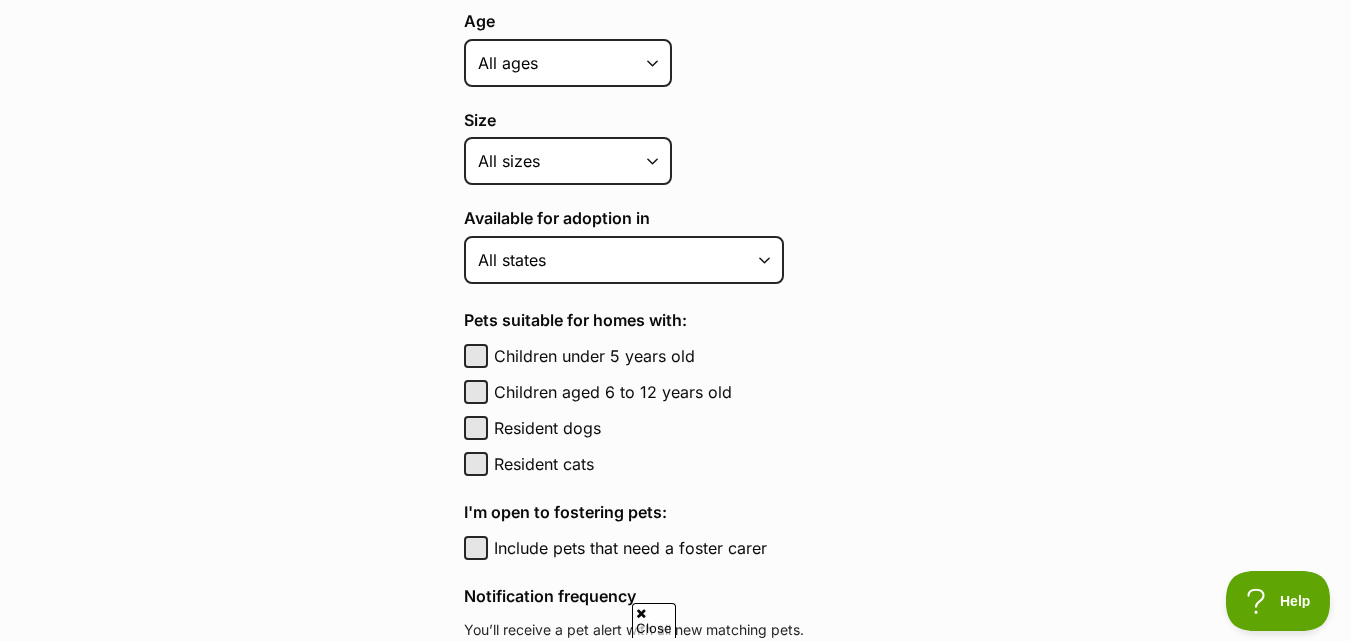 click on "Size
Small
Medium
Large
All sizes" at bounding box center (676, 148) 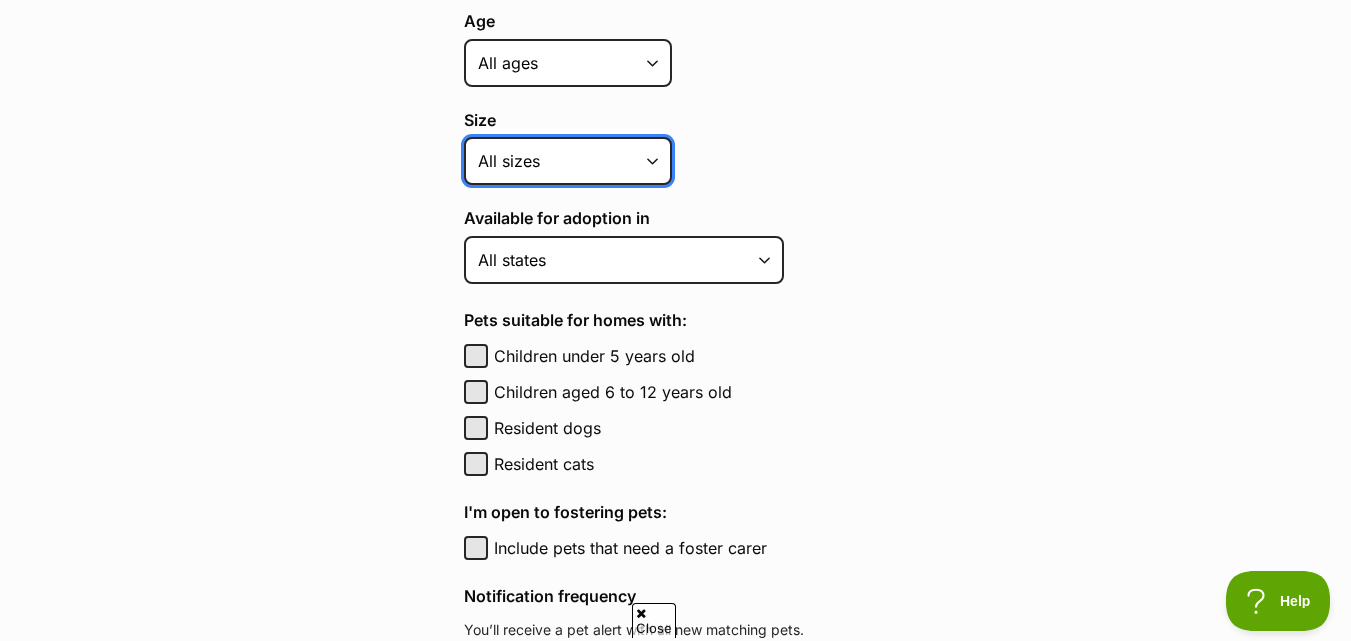 click on "Small
Medium
Large
All sizes" at bounding box center [568, 161] 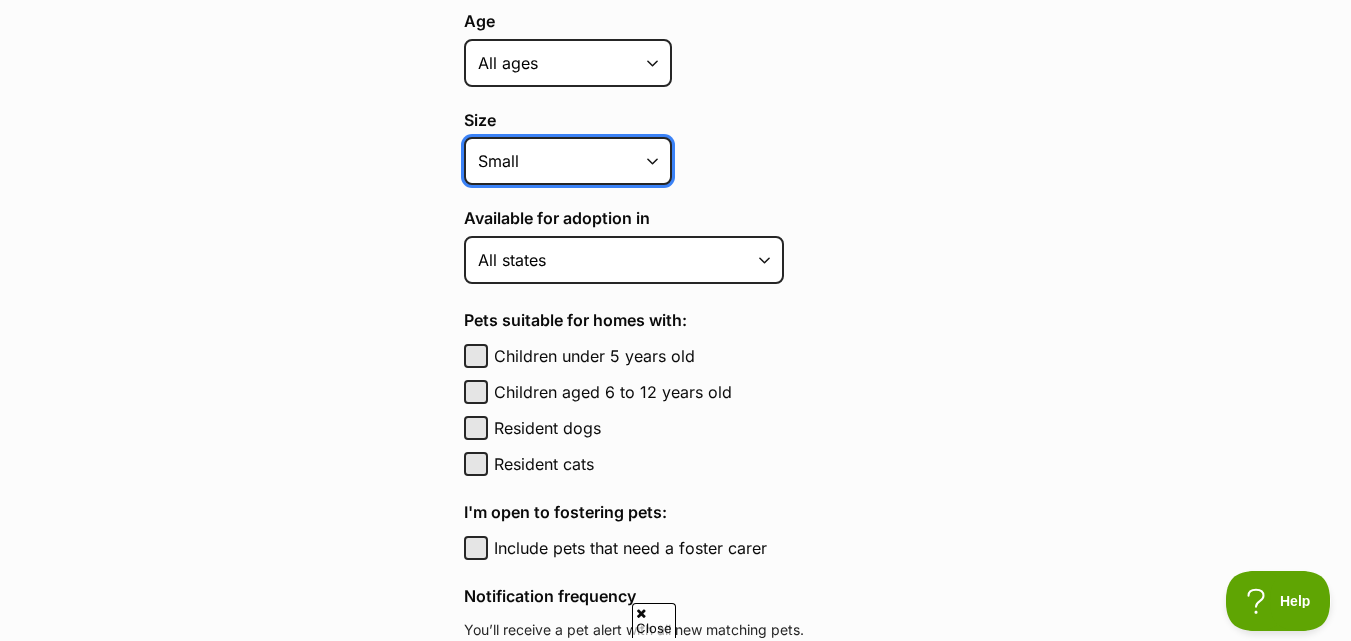 click on "Small
Medium
Large
All sizes" at bounding box center [568, 161] 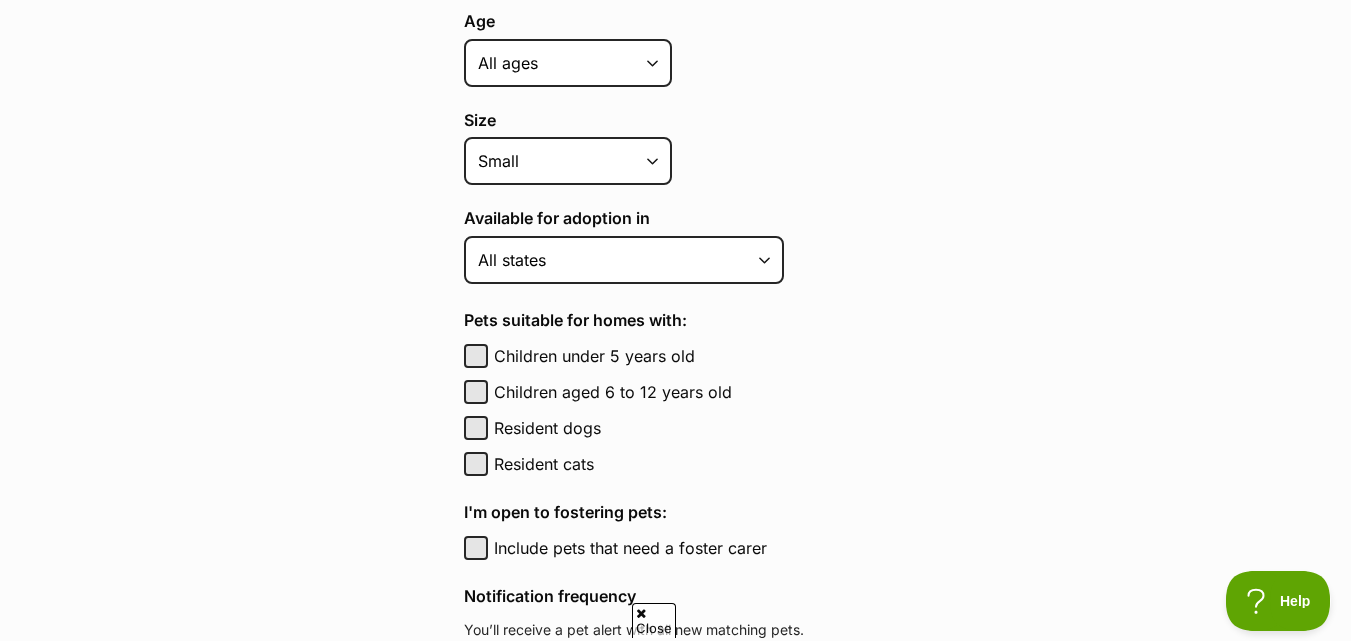 click on "Species
Alpaca
Bird
Cat
Chicken
Cow
Dog
Donkey
Duck
Ferret
Fish
Goat
Goose
Guinea Fowl
Guinea Pig
Hamster
Hermit Crab
Horse
Lizard
Mouse
Pig
Python
Rabbit
Rat
Sheep
Turkey
Turtle
All pets
Gender
Either
Male
Female
Age
Puppy Adult Senior All ages
Size
Small
Medium
Large
All sizes
Coat lengths
Short
Medium Coat
Long
All coat lengths
Available for adoption in
Australian Capital Territory
New South Wales
Northern Territory
Queensland
South Australia
Tasmania
Victoria
Western Australia
All states
I'm open to interstate adoption:
Include pets available for interstate adoption
Include pets available for interstate adoption
Include pets available for interstate adoption
Pets suitable for homes with:
Children under 5 years old" at bounding box center [676, 346] 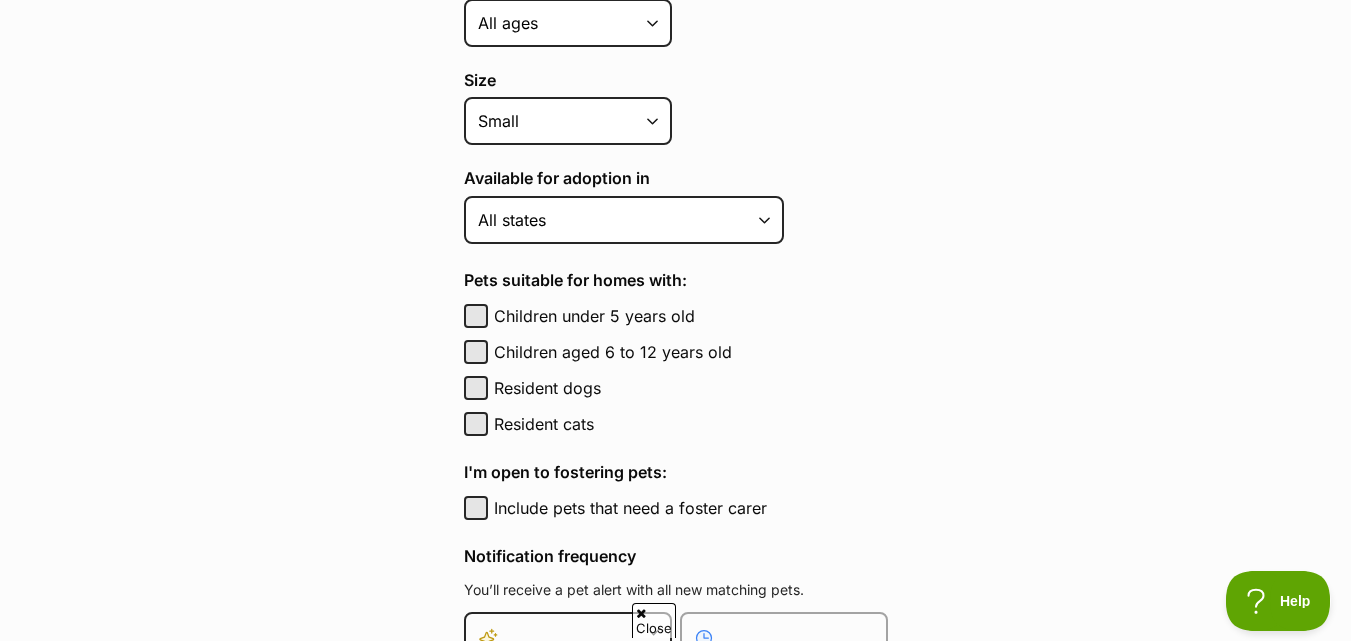 scroll, scrollTop: 751, scrollLeft: 0, axis: vertical 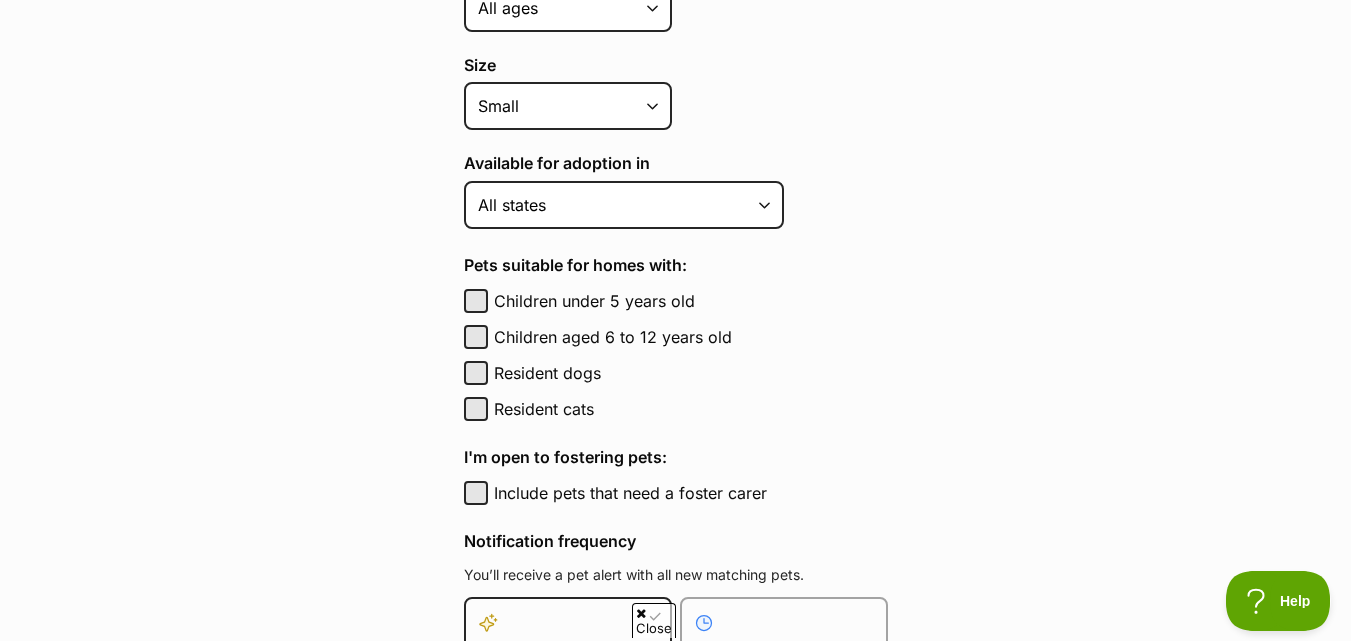 click on "Size
Small
Medium
Large
All sizes" at bounding box center [676, 93] 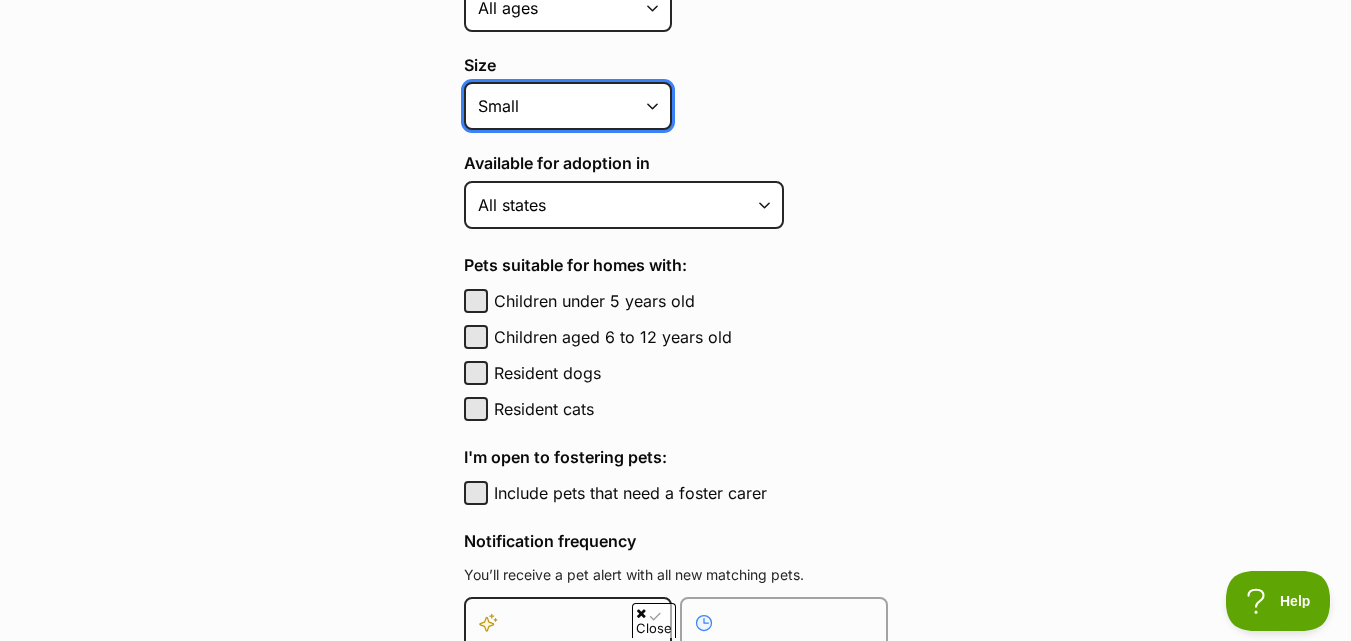 click on "Small
Medium
Large
All sizes" at bounding box center (568, 106) 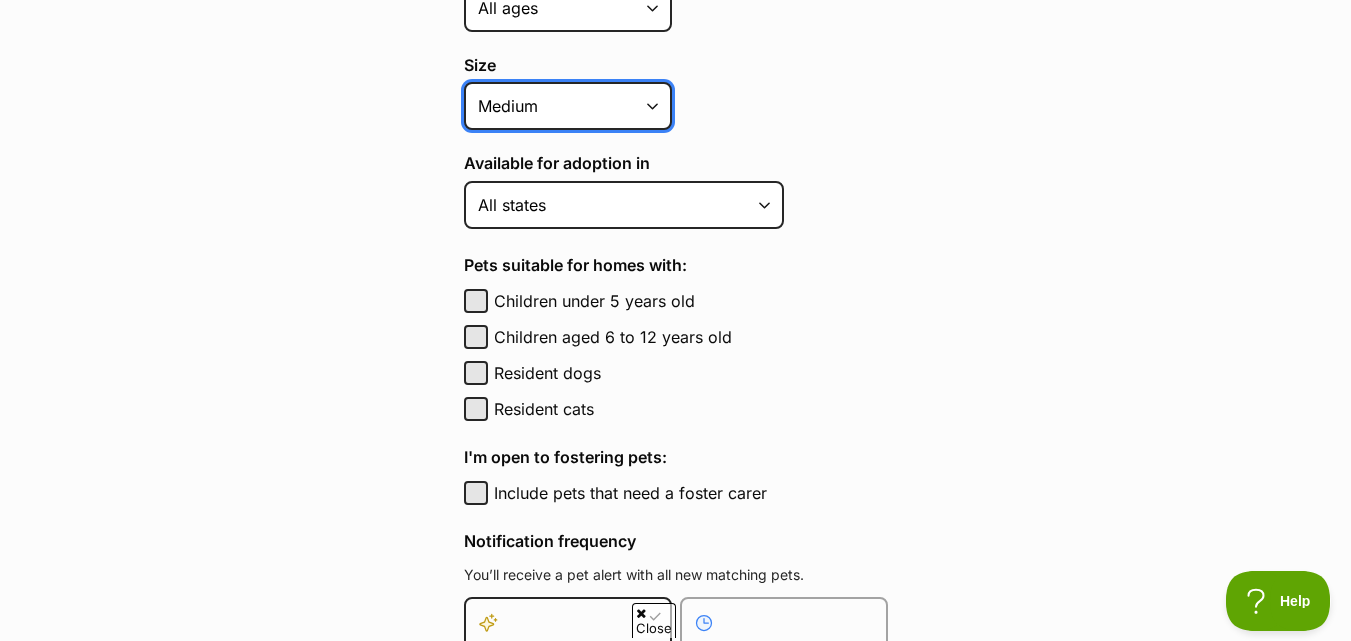 click on "Small
Medium
Large
All sizes" at bounding box center (568, 106) 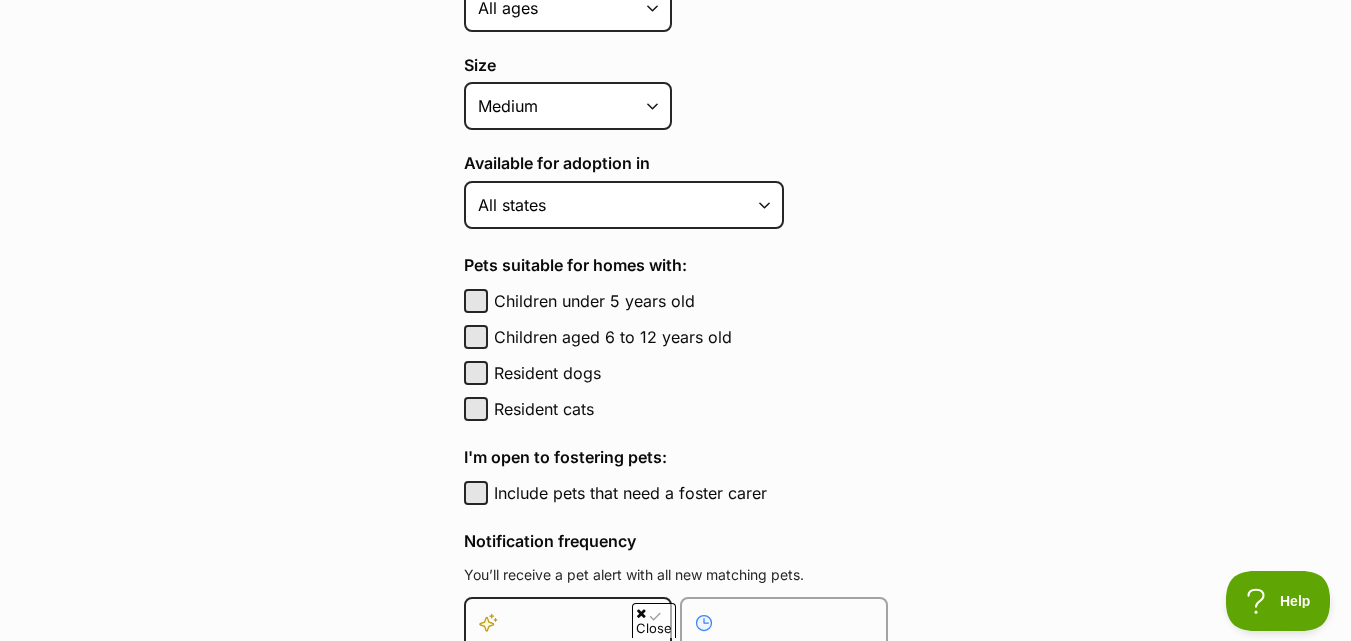 click on "Species
Alpaca
Bird
Cat
Chicken
Cow
Dog
Donkey
Duck
Ferret
Fish
Goat
Goose
Guinea Fowl
Guinea Pig
Hamster
Hermit Crab
Horse
Lizard
Mouse
Pig
Python
Rabbit
Rat
Sheep
Turkey
Turtle
All pets
Gender
Either
Male
Female
Age
Puppy Adult Senior All ages
Size
Small
Medium
Large
All sizes
Coat lengths
Short
Medium Coat
Long
All coat lengths
Available for adoption in
Australian Capital Territory
New South Wales
Northern Territory
Queensland
South Australia
Tasmania
Victoria
Western Australia
All states
I'm open to interstate adoption:
Include pets available for interstate adoption
Include pets available for interstate adoption
Include pets available for interstate adoption
Pets suitable for homes with:
Children under 5 years old" at bounding box center (676, 291) 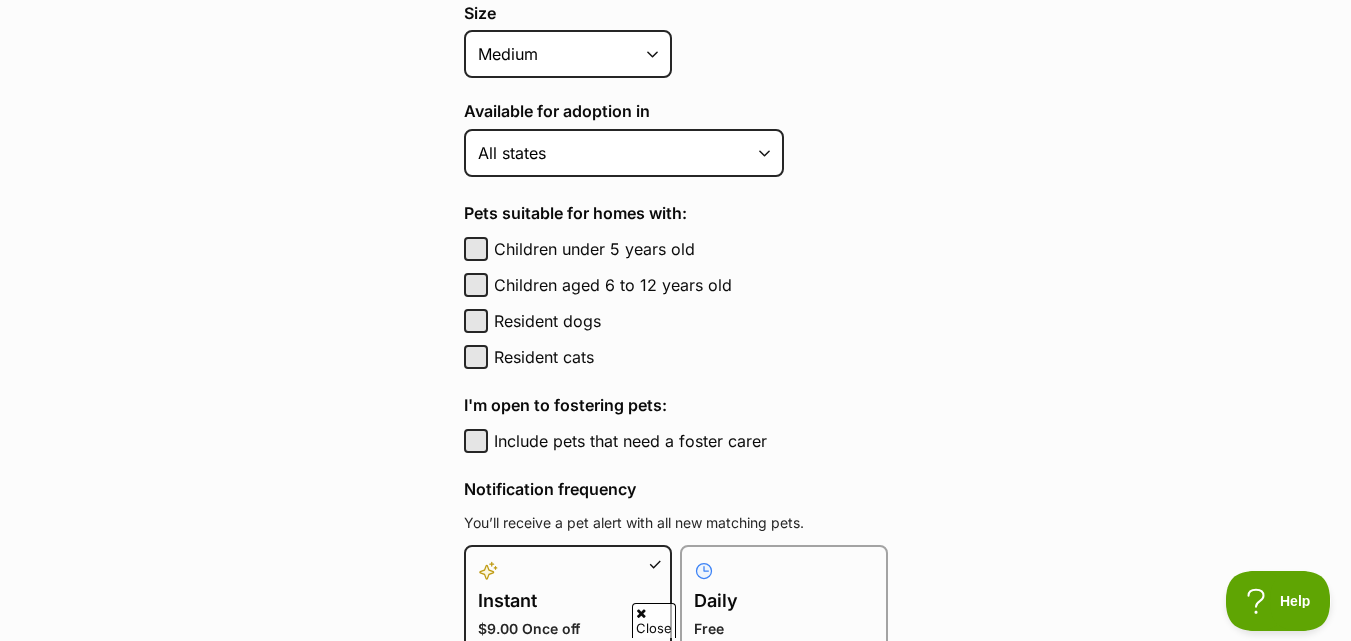scroll, scrollTop: 804, scrollLeft: 0, axis: vertical 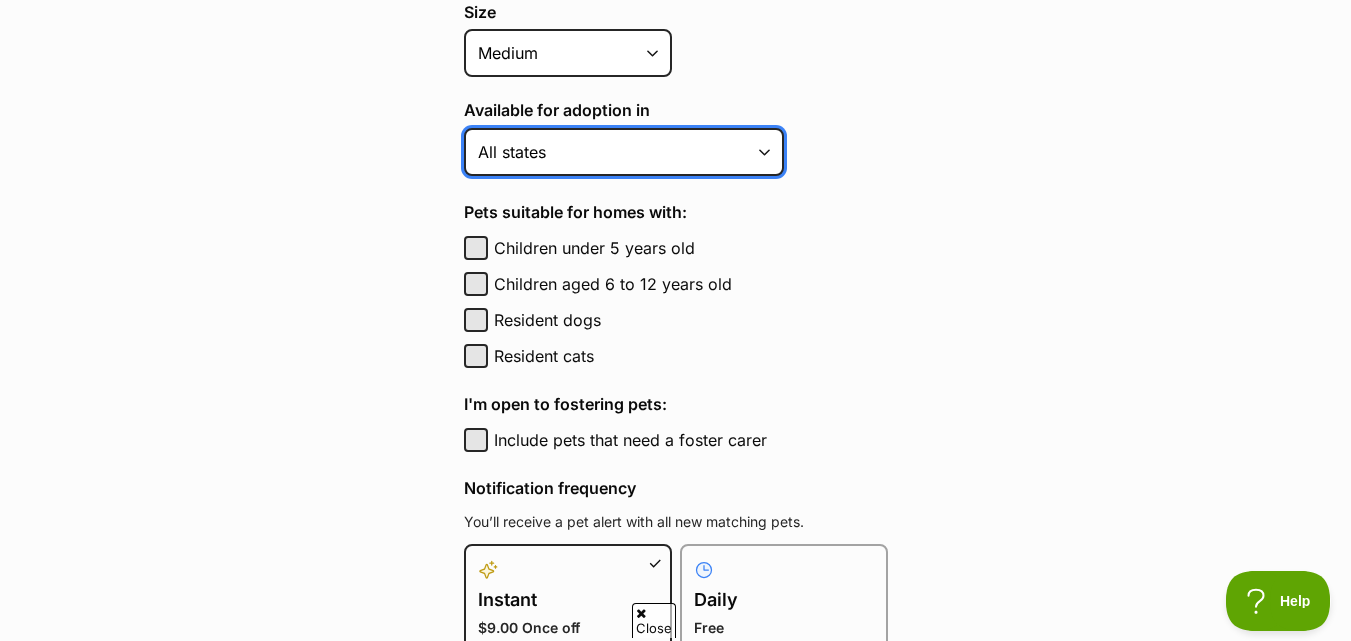 click on "Australian Capital Territory
New South Wales
Northern Territory
Queensland
South Australia
Tasmania
Victoria
Western Australia
All states" at bounding box center [624, 152] 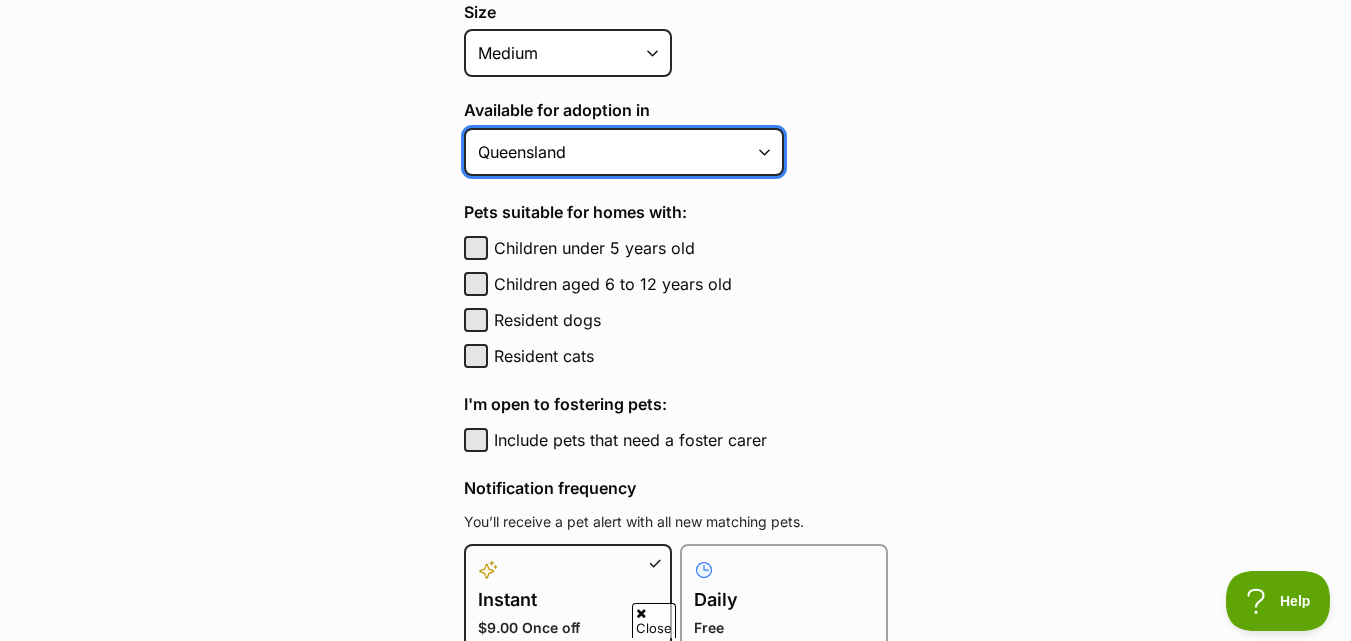click on "Australian Capital Territory
New South Wales
Northern Territory
Queensland
South Australia
Tasmania
Victoria
Western Australia
All states" at bounding box center [624, 152] 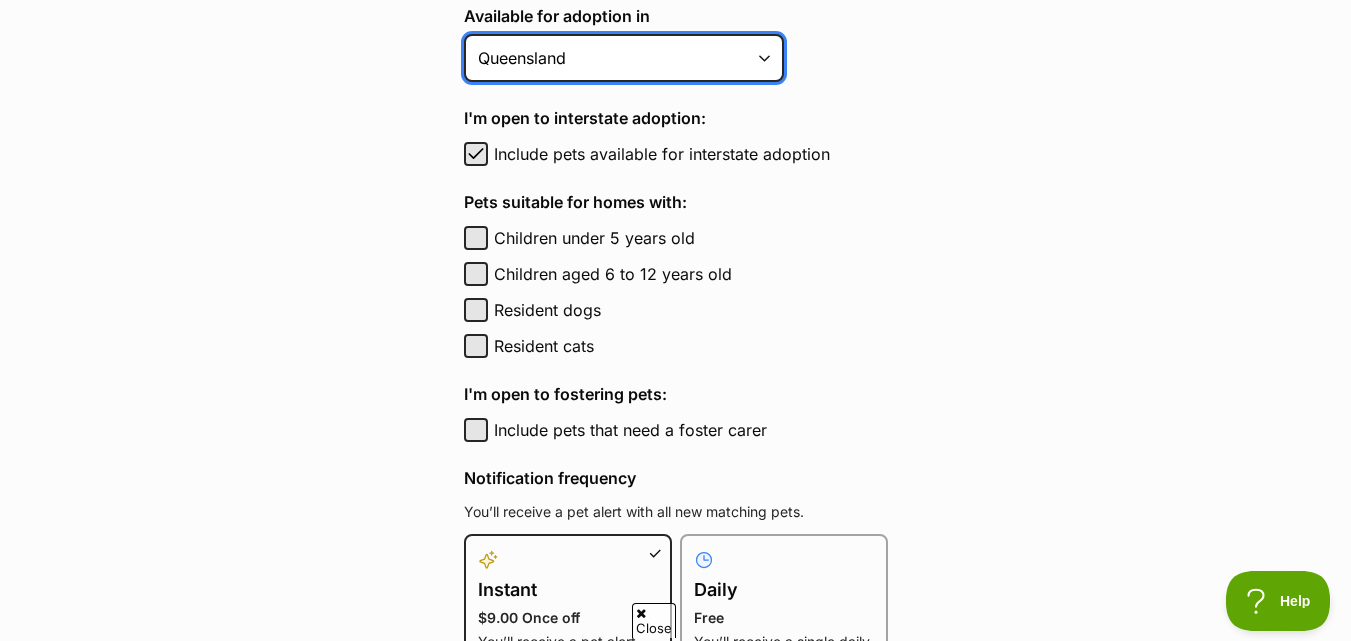 scroll, scrollTop: 901, scrollLeft: 0, axis: vertical 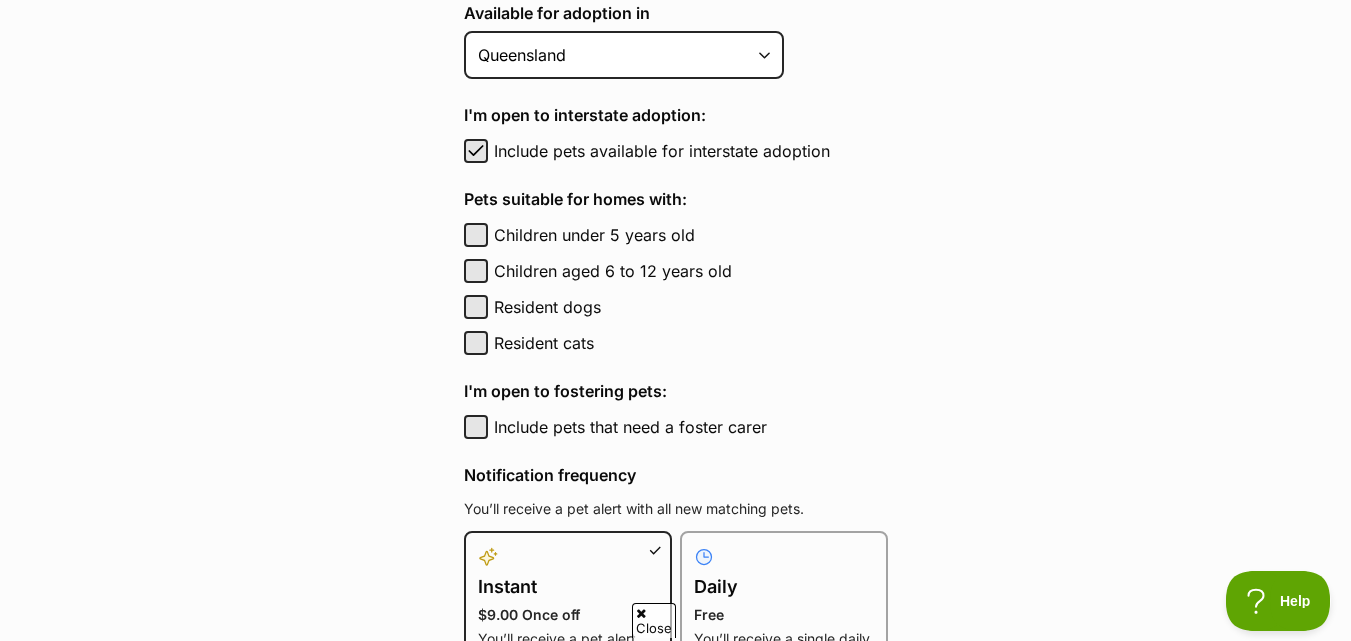 click on "Pet alerts
/
Create a new pet alert
Create a new pet alert
Can’t find your purrfect match? We'll keep watch and notify you when a pet that matches your search criteria becomes available.
You can create multiple alerts with different search criteria and manage individual alerts under your account preferences.
Notify me about
Species
Alpaca
Bird
Cat
Chicken
Cow
Dog
Donkey
Duck
Ferret
Fish
Goat
Goose
Guinea Fowl
Guinea Pig
Hamster
Hermit Crab
Horse
Lizard
Mouse
Pig
Python
Rabbit
Rat
Sheep
Turkey
Turtle
All pets
Gender
Either
Male
Female
Age
Puppy Adult Senior All ages
Size
Small
Medium
Large
All sizes
Coat lengths
Short
Medium Coat
Long
All coat lengths
Available for adoption in
Australian Capital Territory
New South Wales
Northern Territory
Queensland" at bounding box center (675, 113) 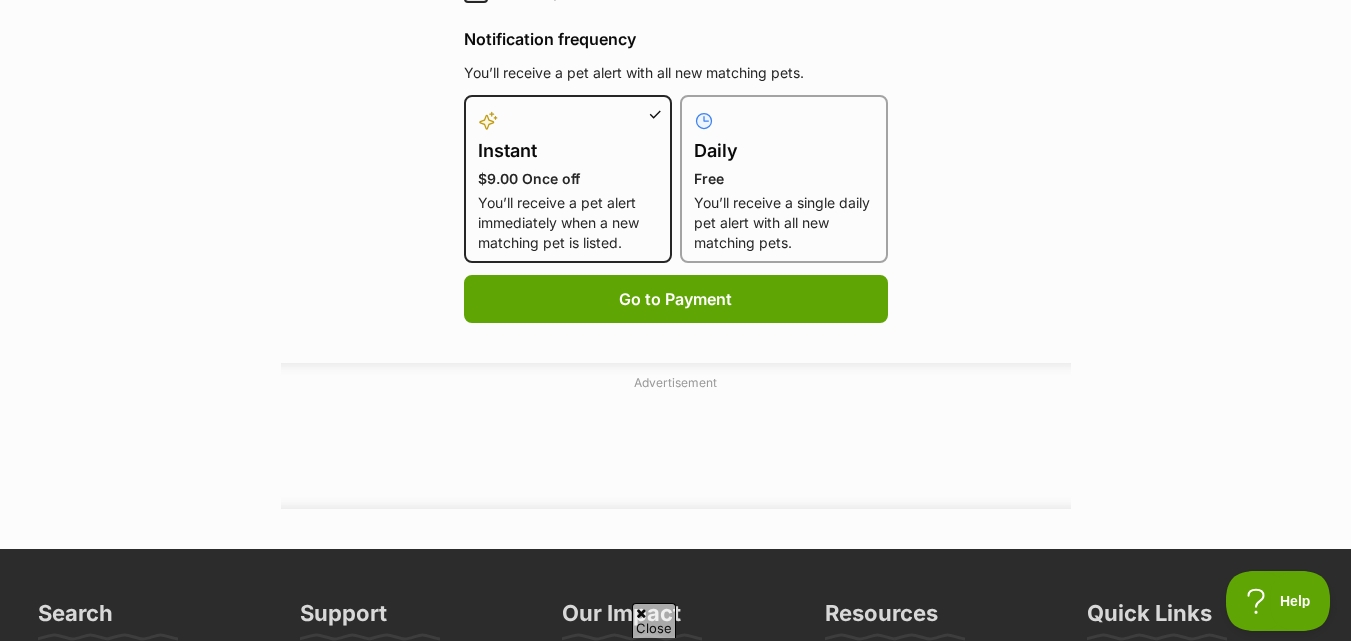 scroll, scrollTop: 1338, scrollLeft: 0, axis: vertical 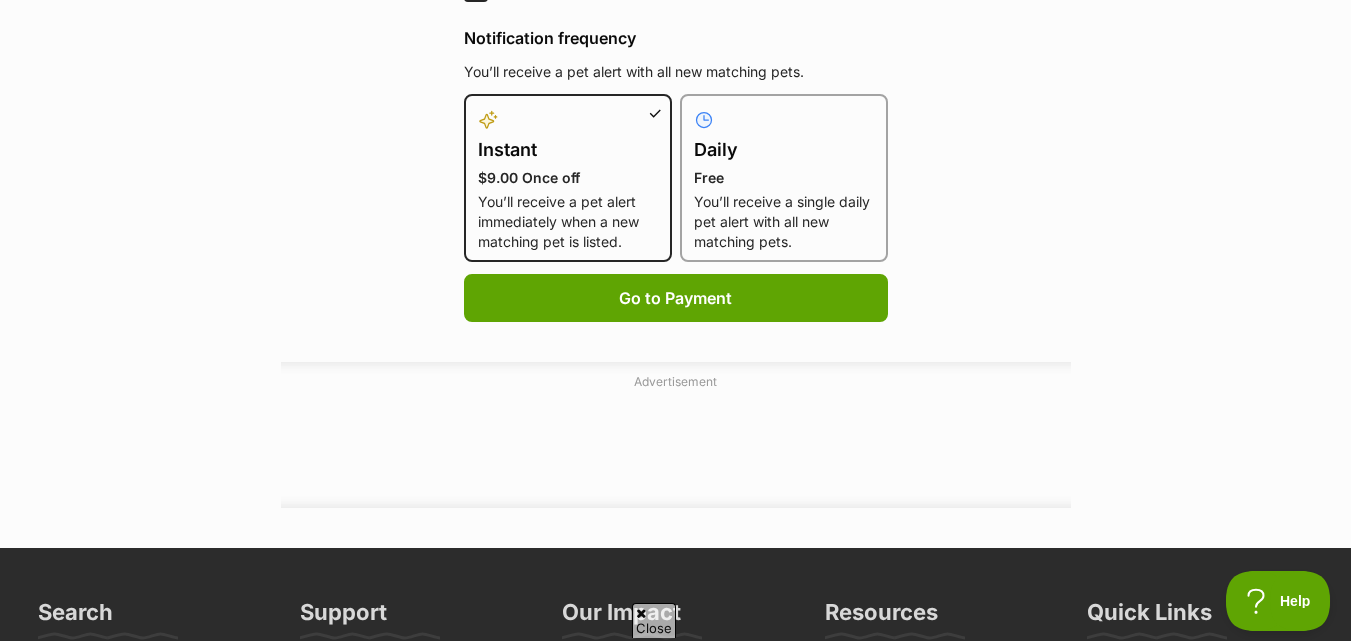 click on "You’ll receive a single daily pet alert with all new matching pets." at bounding box center (784, 222) 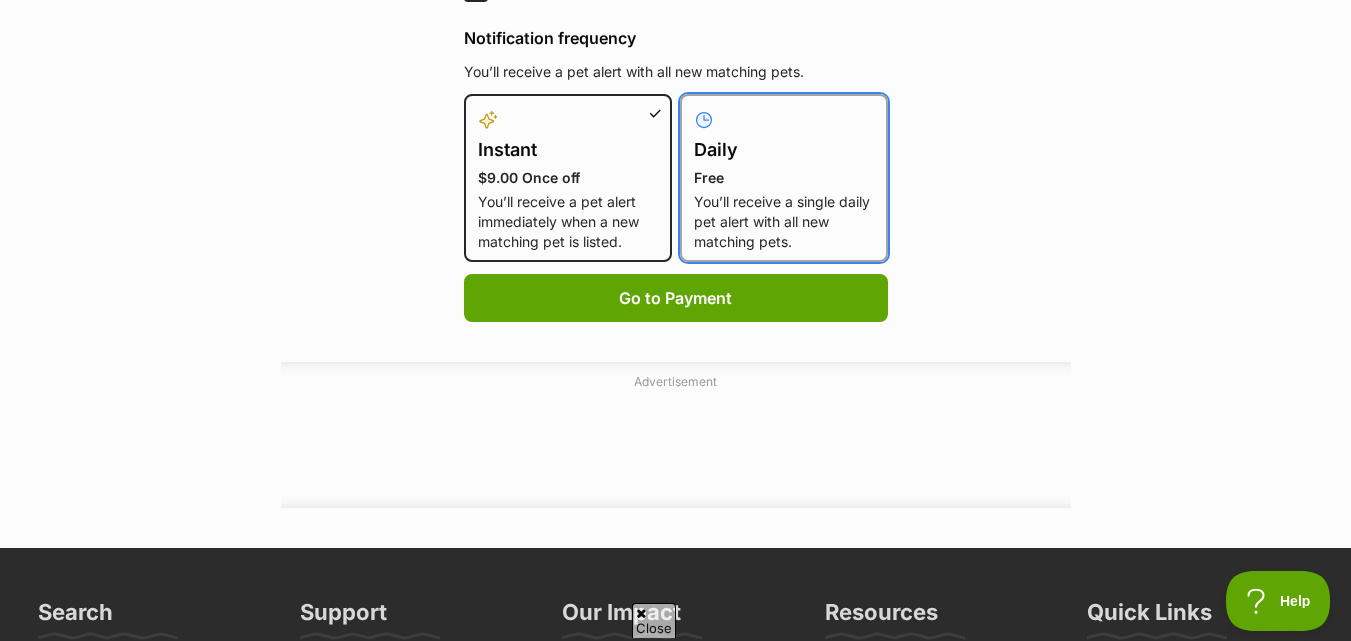 click on "Daily
Free
You’ll receive a single daily pet alert with all new matching pets." at bounding box center [692, 106] 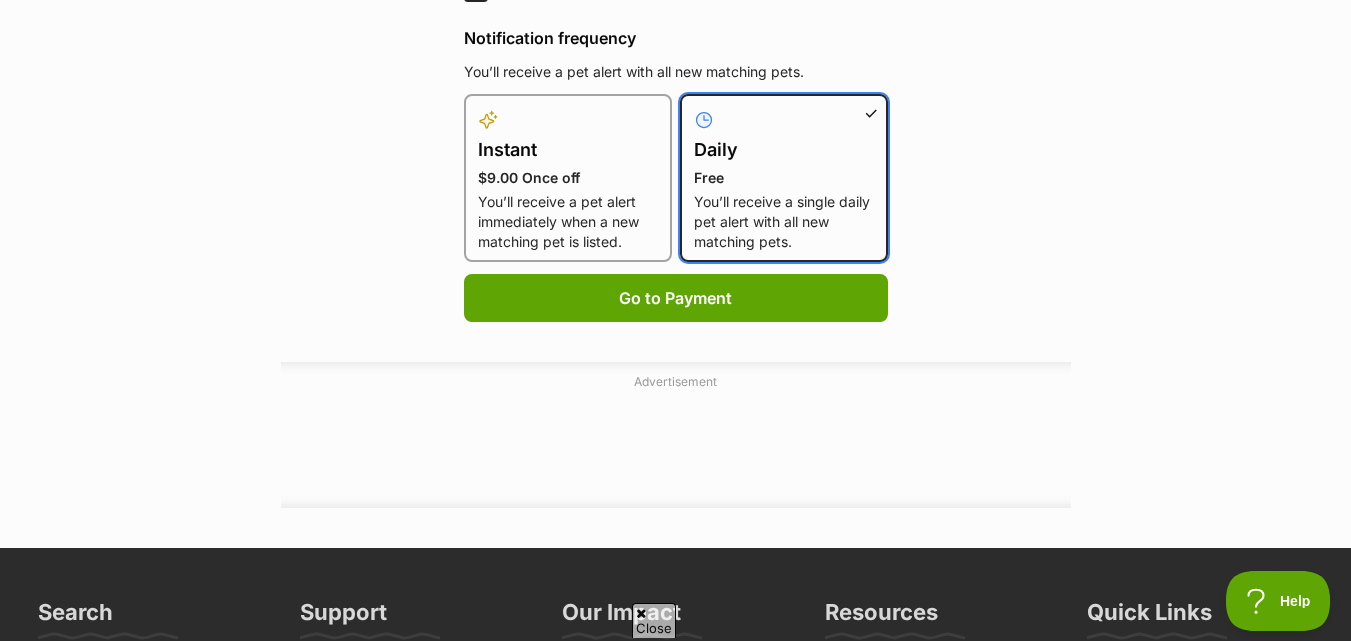 type 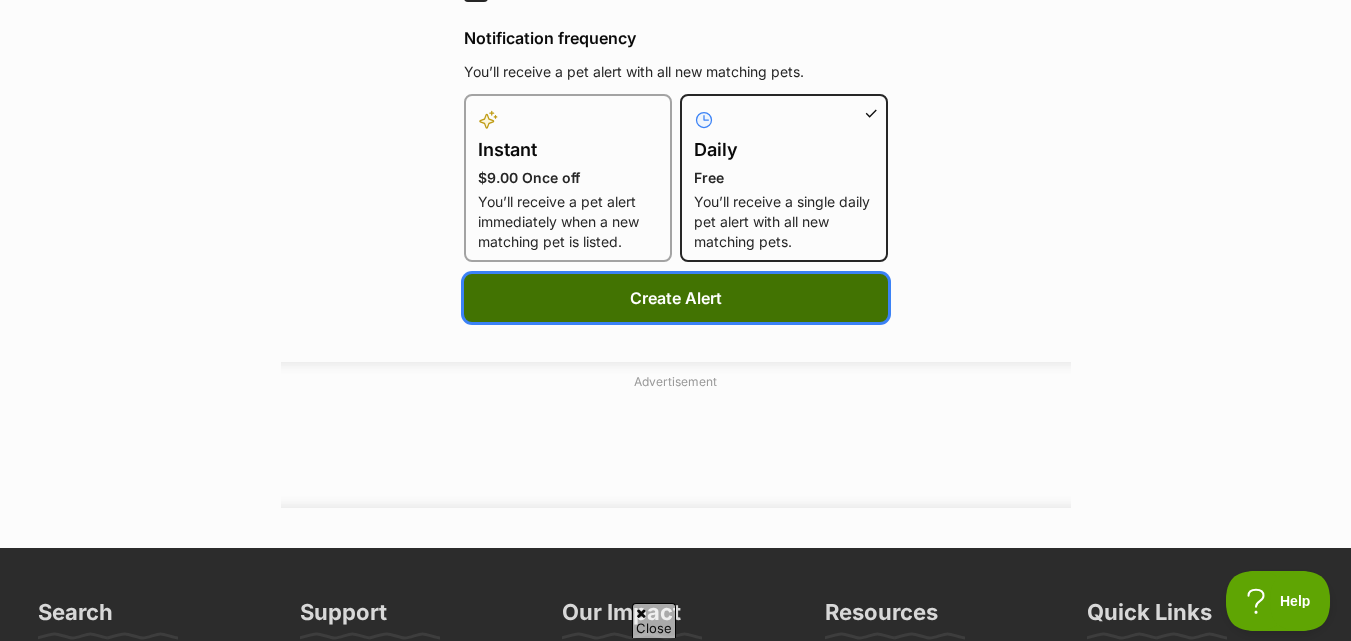 click on "Create Alert" at bounding box center [676, 298] 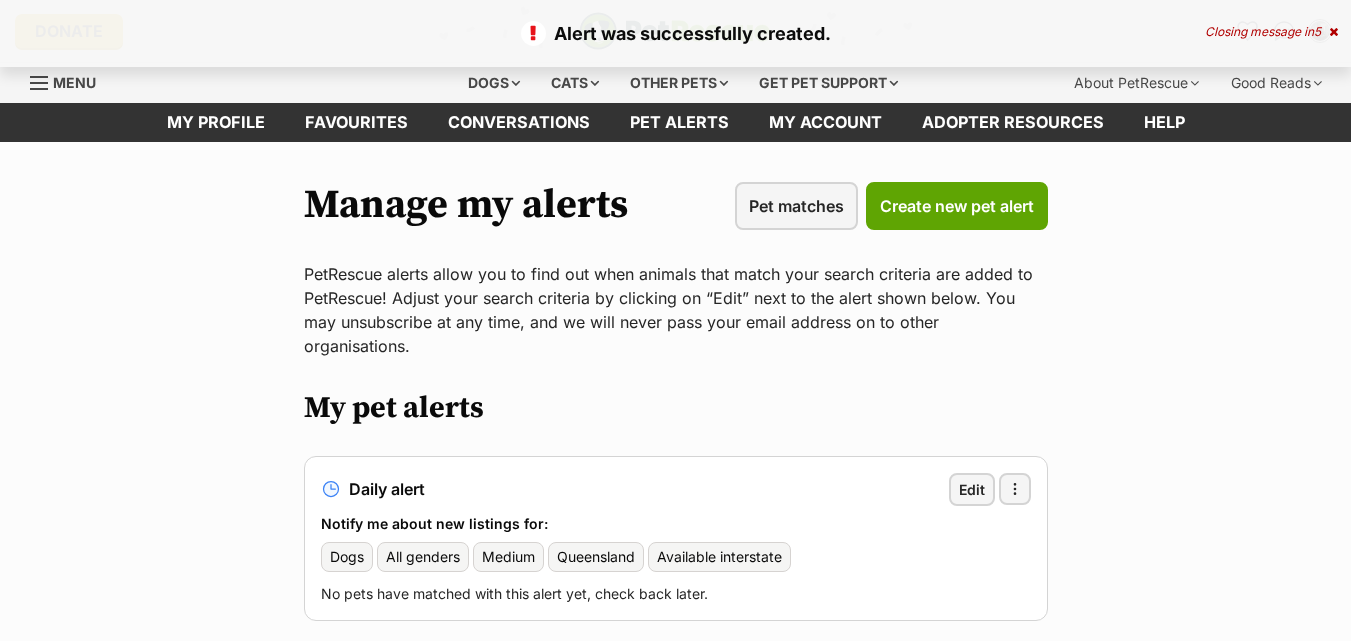 scroll, scrollTop: 0, scrollLeft: 0, axis: both 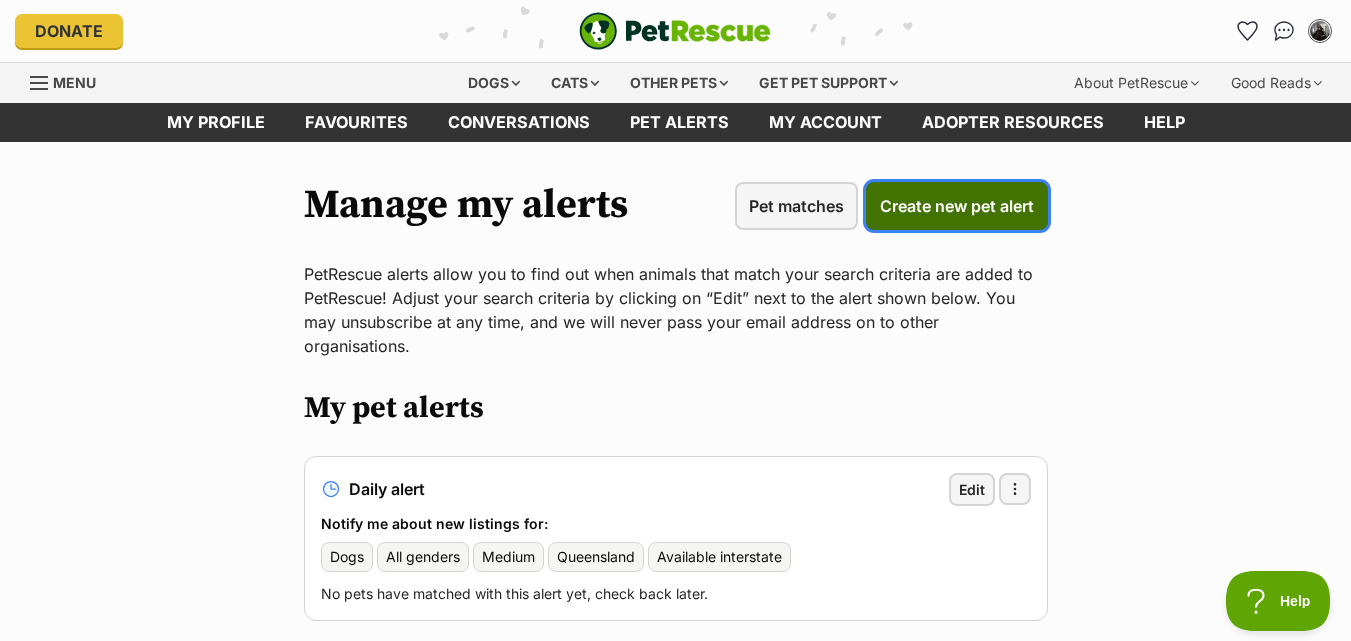 click on "Create new pet alert" at bounding box center (957, 206) 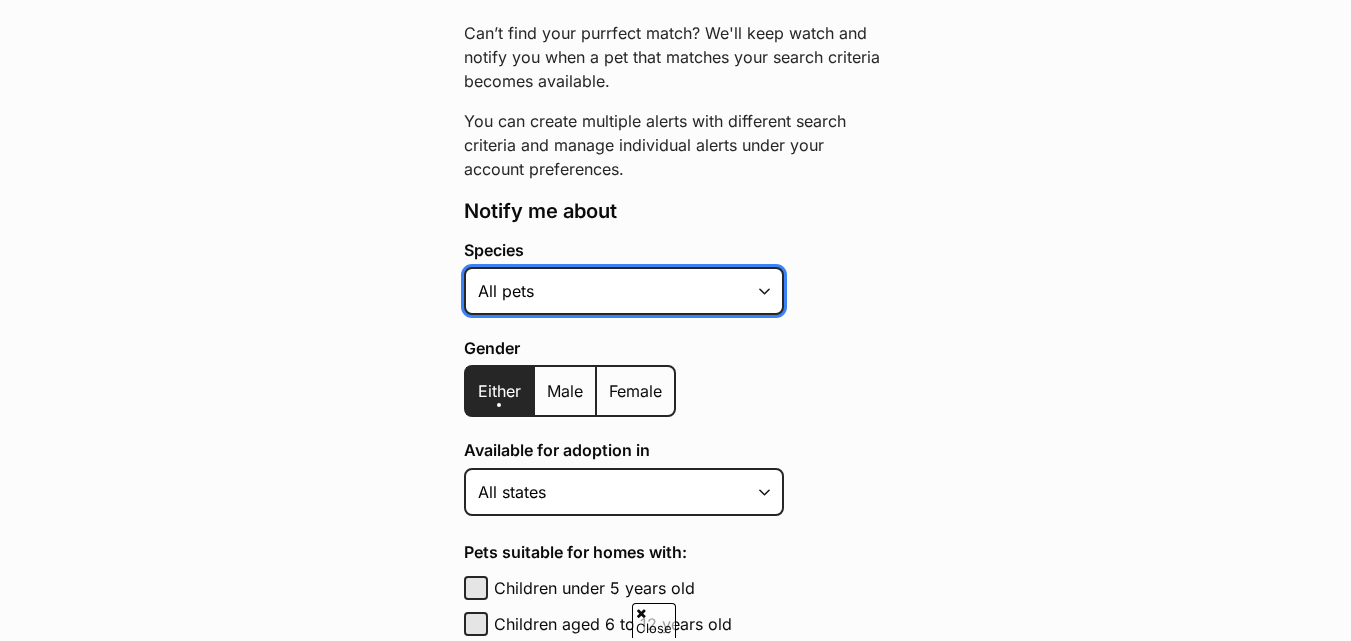 click on "Alpaca
Bird
Cat
Chicken
Cow
Dog
Donkey
Duck
Ferret
Fish
Goat
Goose
Guinea Fowl
Guinea Pig
Hamster
Hermit Crab
Horse
Lizard
Mouse
Pig
Python
Rabbit
Rat
Sheep
Turkey
Turtle
All pets" at bounding box center (624, 291) 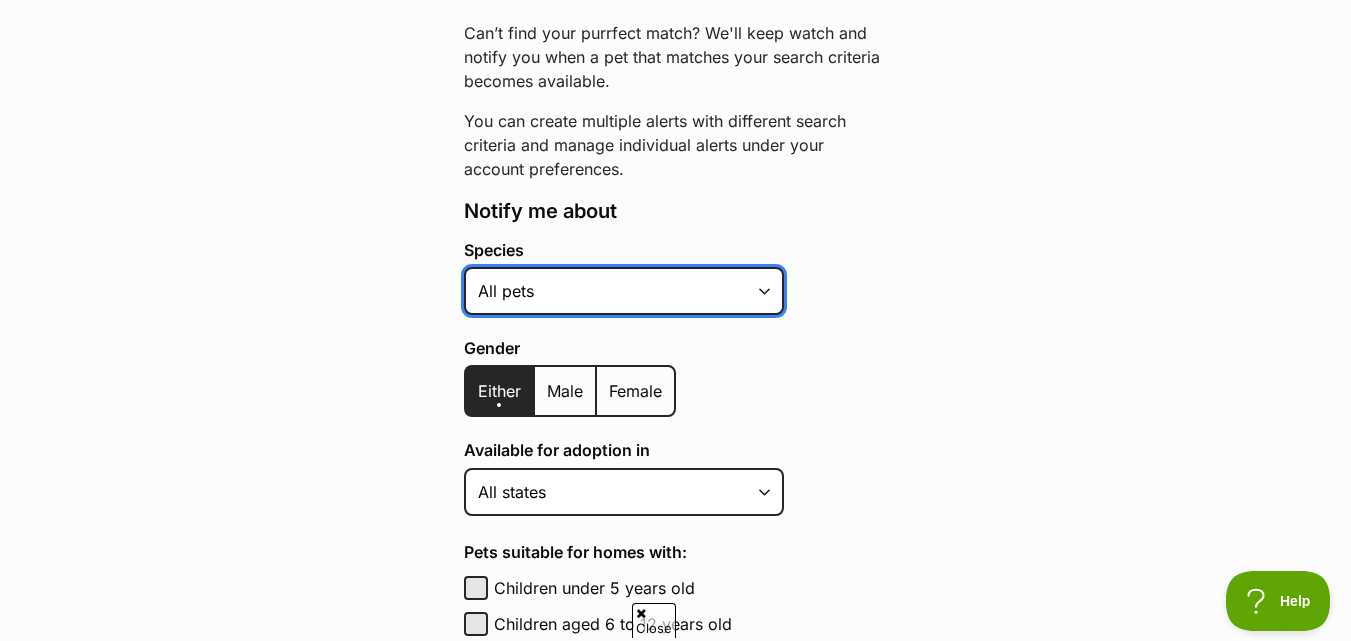 scroll, scrollTop: 0, scrollLeft: 0, axis: both 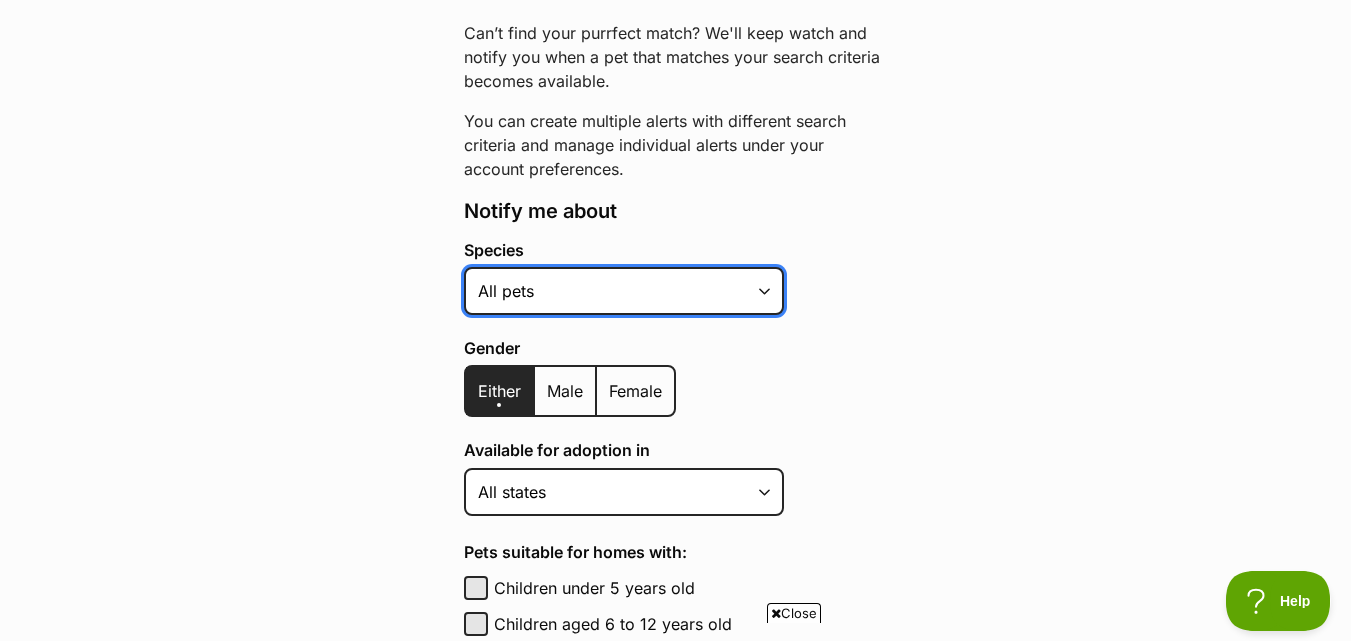 select on "1" 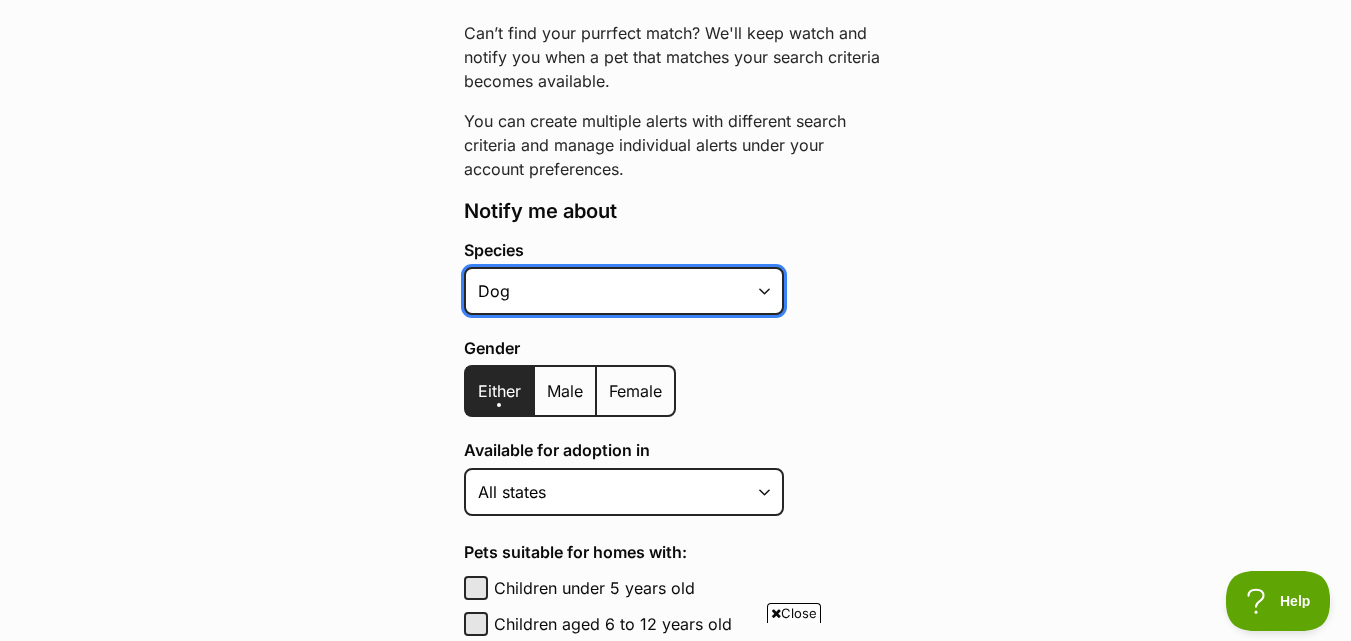 click on "Alpaca
Bird
Cat
Chicken
Cow
Dog
Donkey
Duck
Ferret
Fish
Goat
Goose
Guinea Fowl
Guinea Pig
Hamster
Hermit Crab
Horse
Lizard
Mouse
Pig
Python
Rabbit
Rat
Sheep
Turkey
Turtle
All pets" at bounding box center (624, 291) 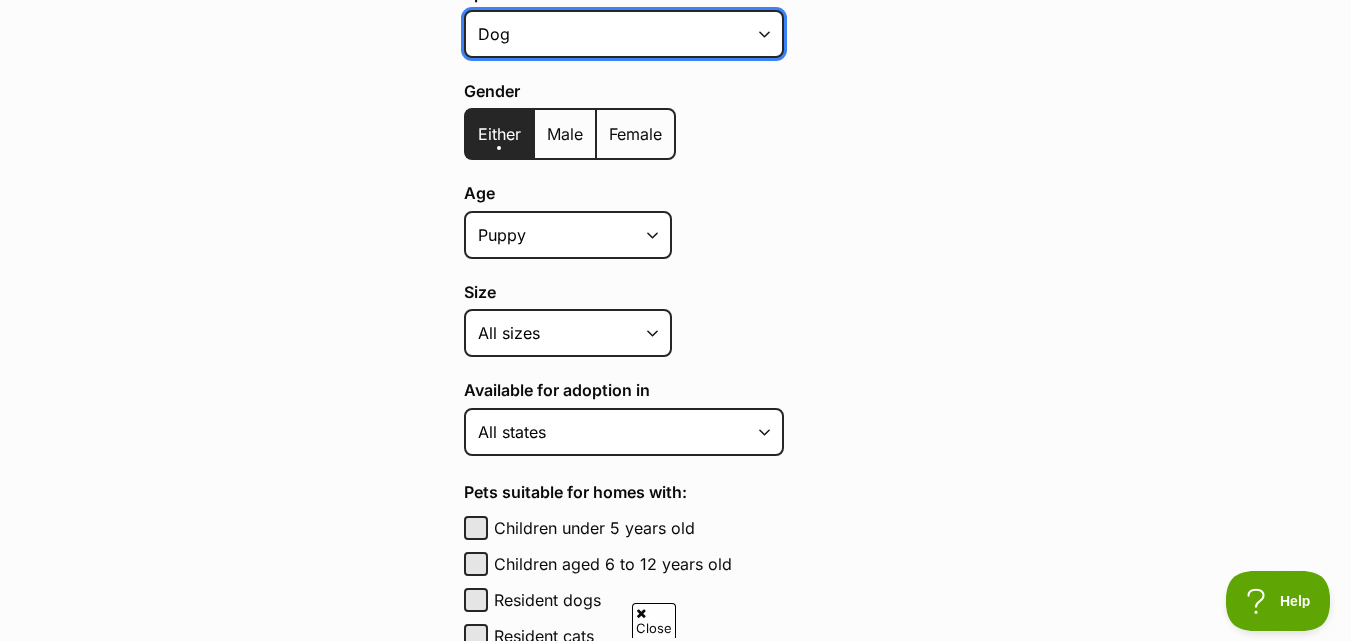 scroll, scrollTop: 525, scrollLeft: 0, axis: vertical 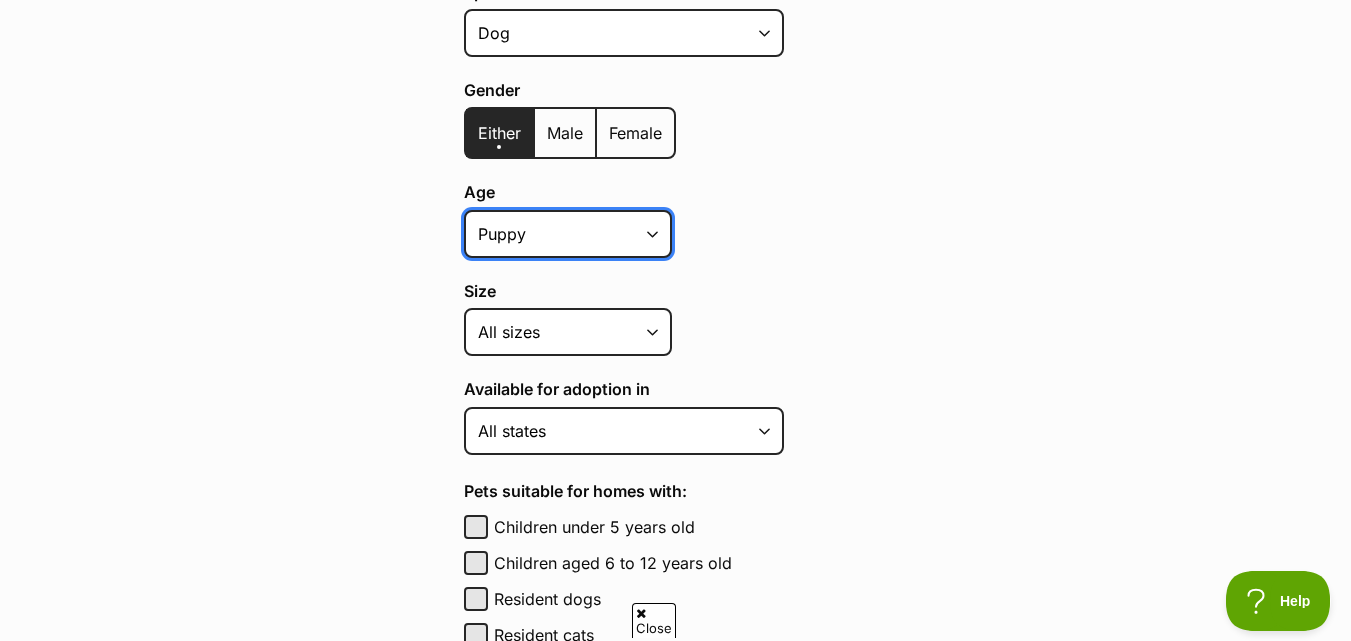 click on "Puppy Adult Senior All ages" at bounding box center (568, 234) 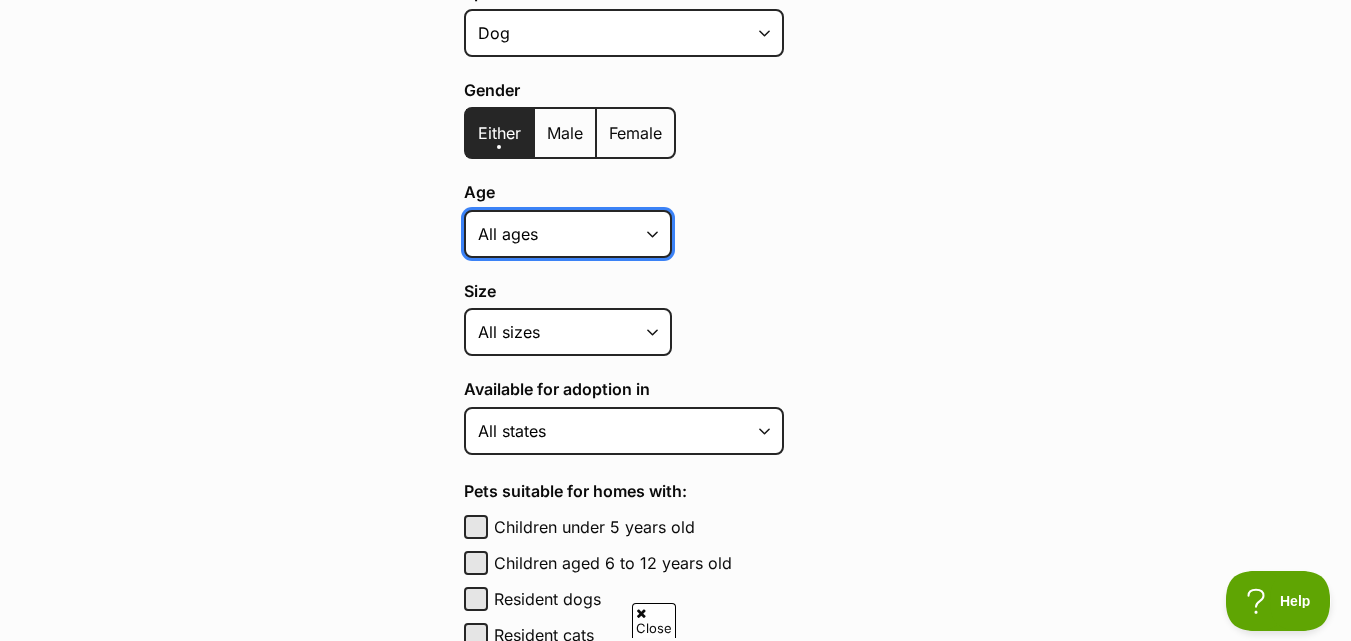 click on "Puppy Adult Senior All ages" at bounding box center (568, 234) 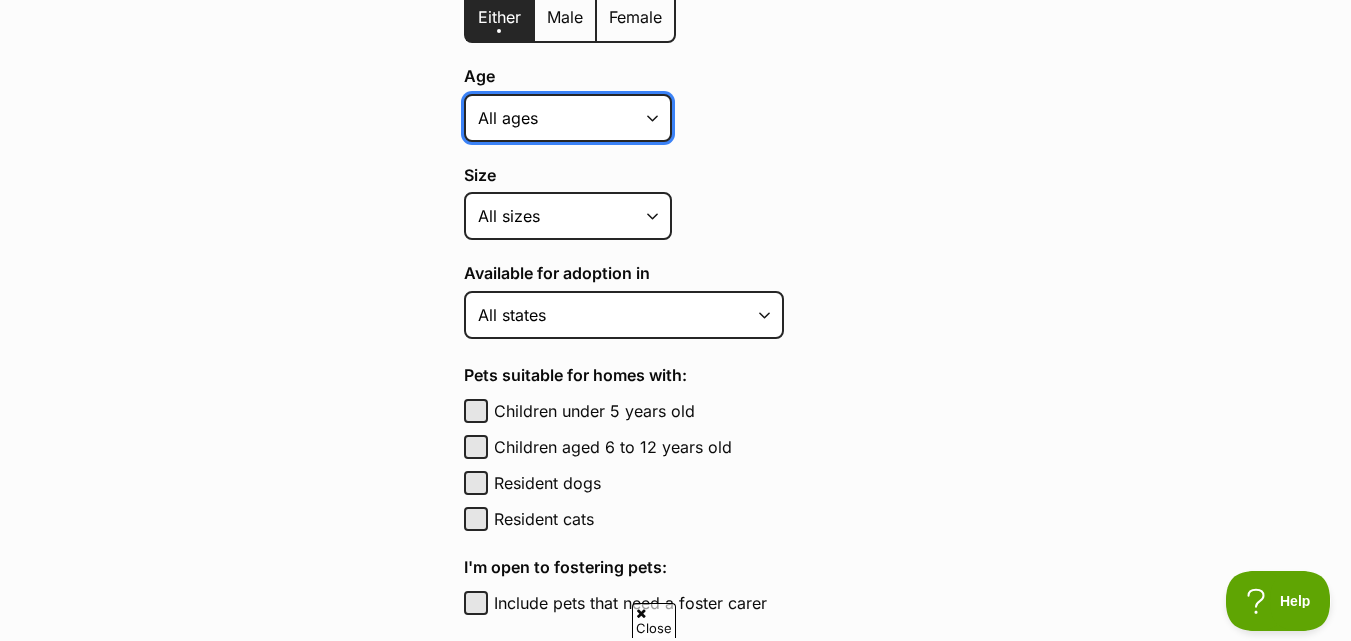 scroll, scrollTop: 642, scrollLeft: 0, axis: vertical 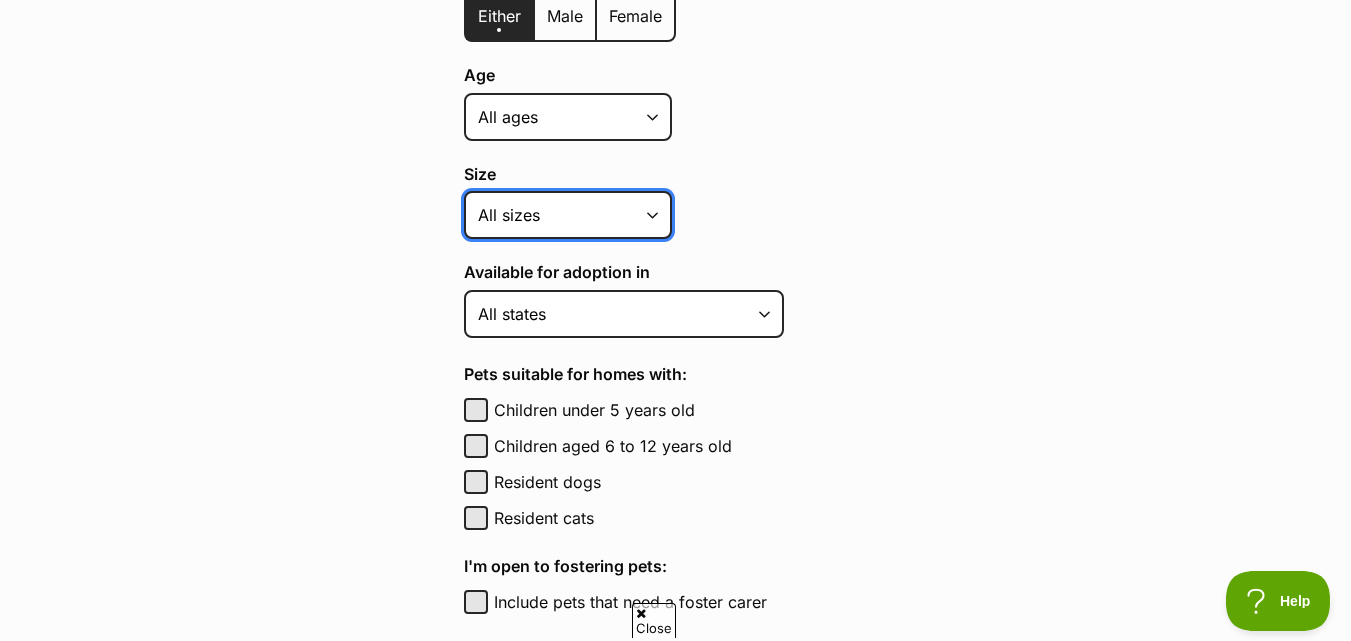 click on "Small
Medium
Large
All sizes" at bounding box center (568, 215) 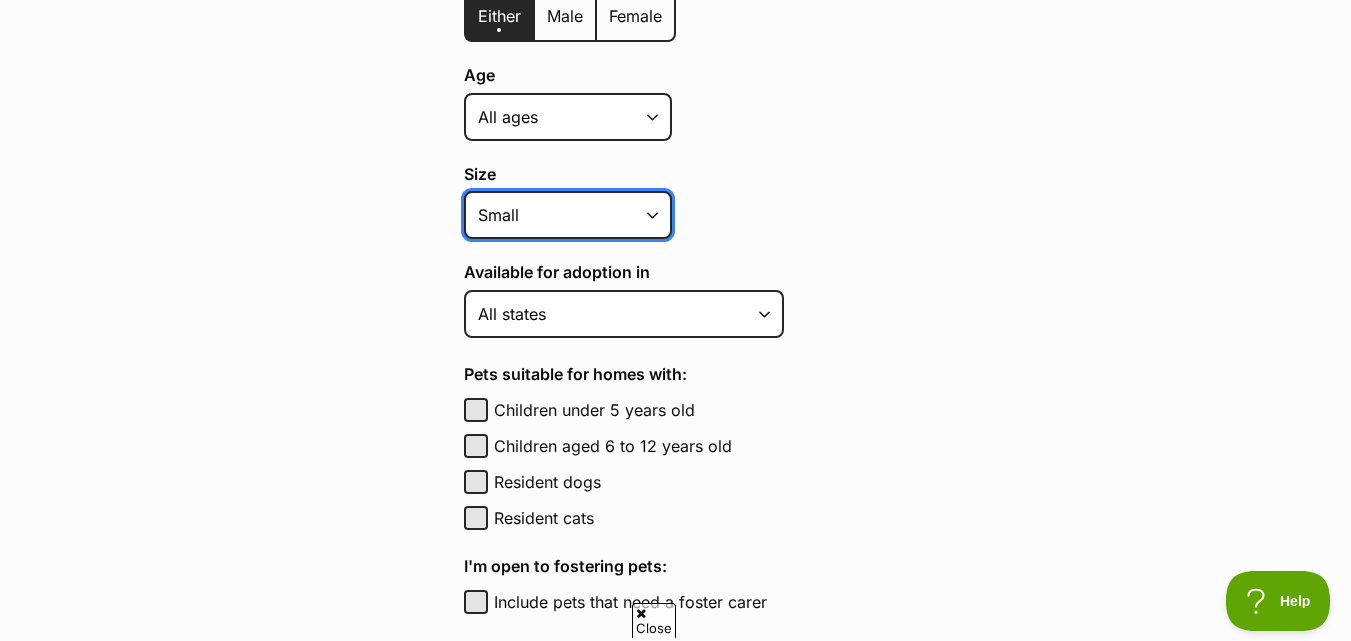 click on "Small
Medium
Large
All sizes" at bounding box center [568, 215] 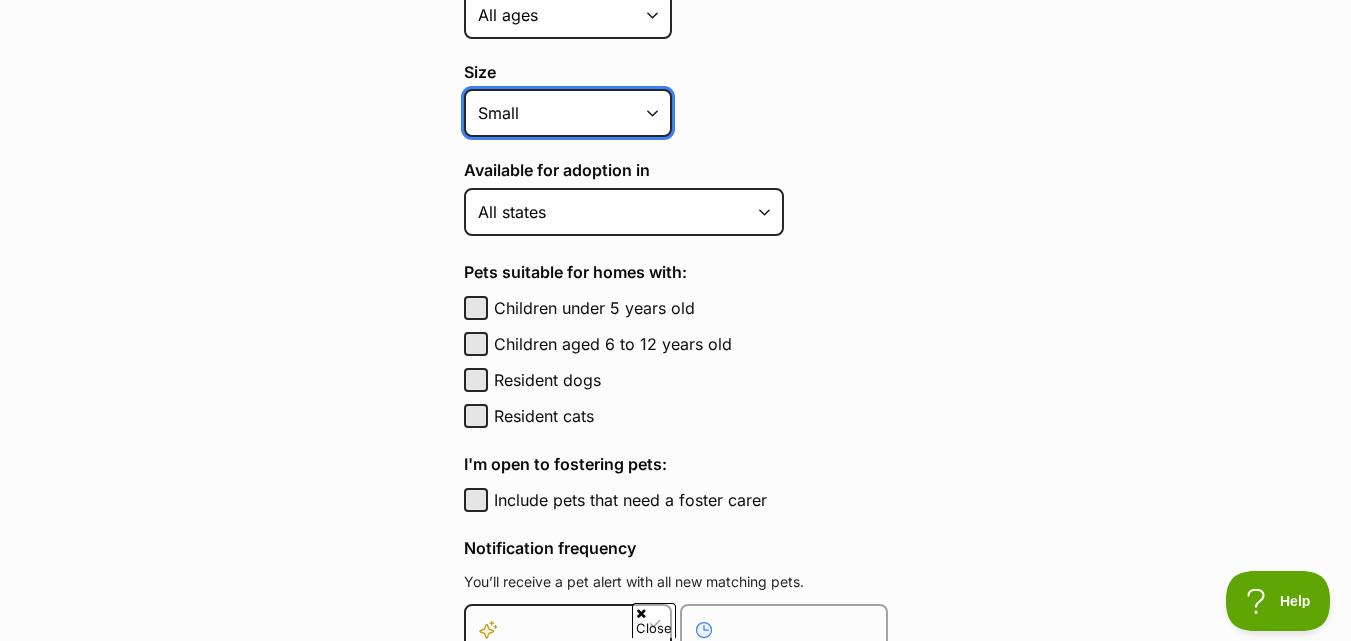 scroll, scrollTop: 745, scrollLeft: 0, axis: vertical 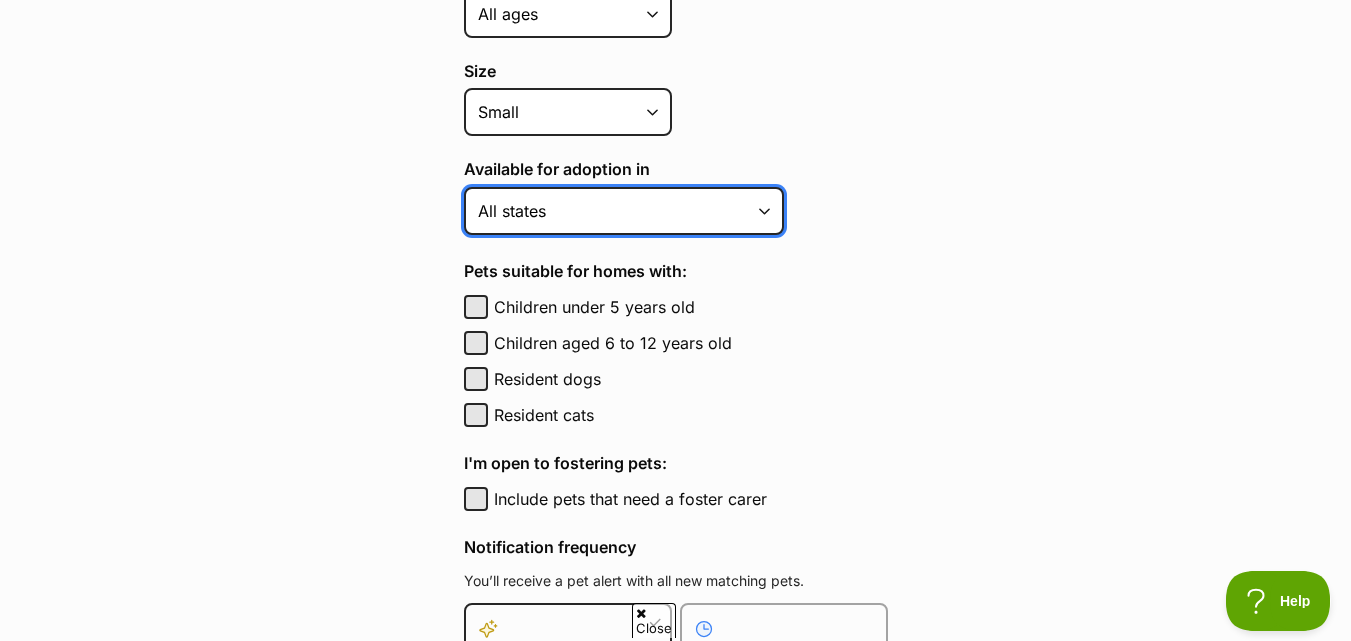 click on "Australian Capital Territory
New South Wales
Northern Territory
Queensland
South Australia
Tasmania
Victoria
Western Australia
All states" at bounding box center [624, 211] 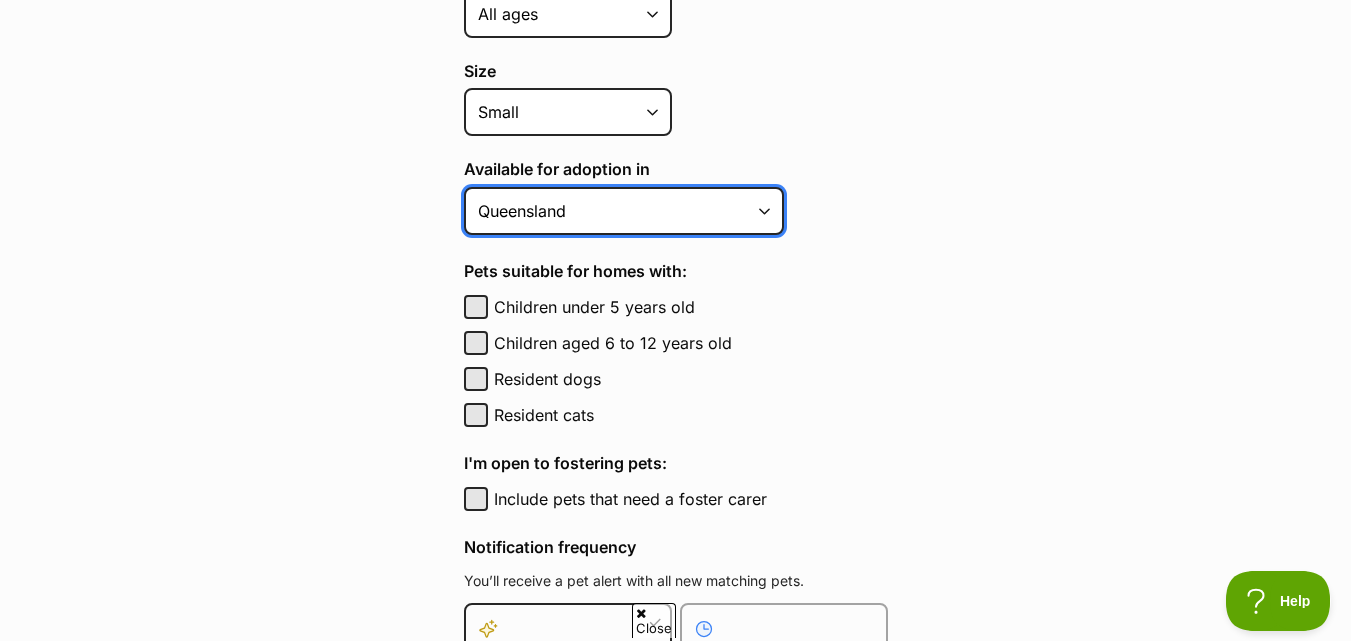 click on "Australian Capital Territory
New South Wales
Northern Territory
Queensland
South Australia
Tasmania
Victoria
Western Australia
All states" at bounding box center [624, 211] 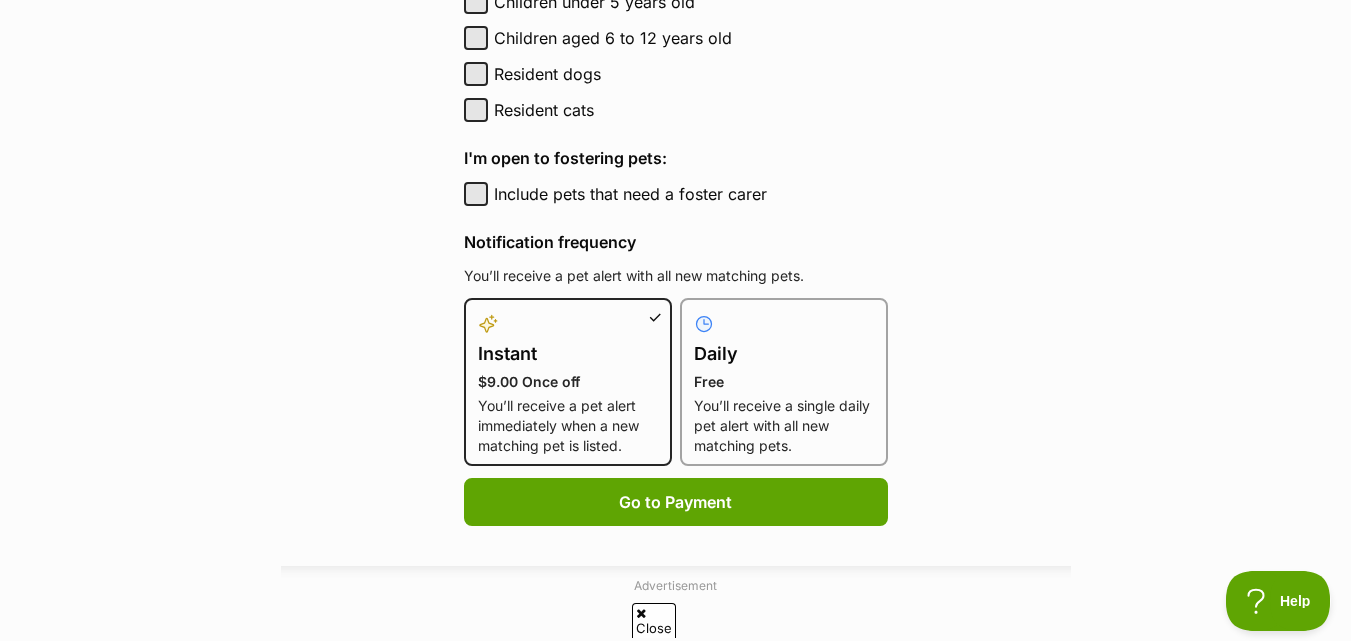 scroll, scrollTop: 1136, scrollLeft: 0, axis: vertical 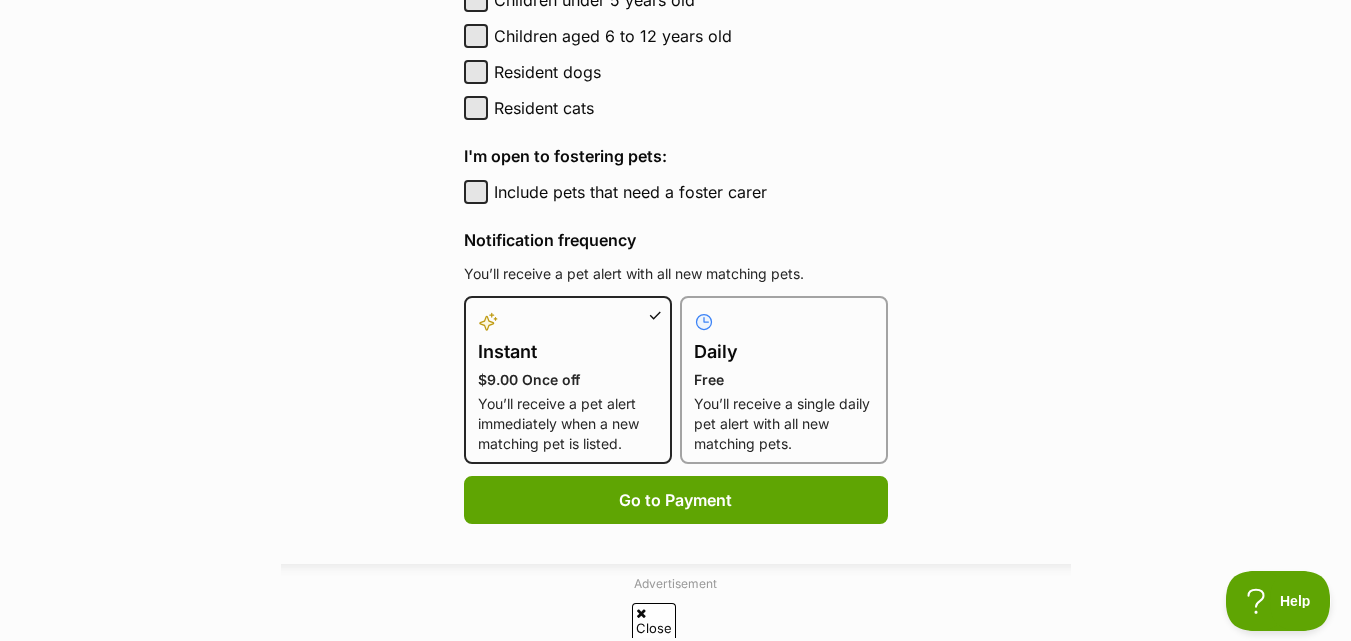 click on "Daily" at bounding box center [784, 352] 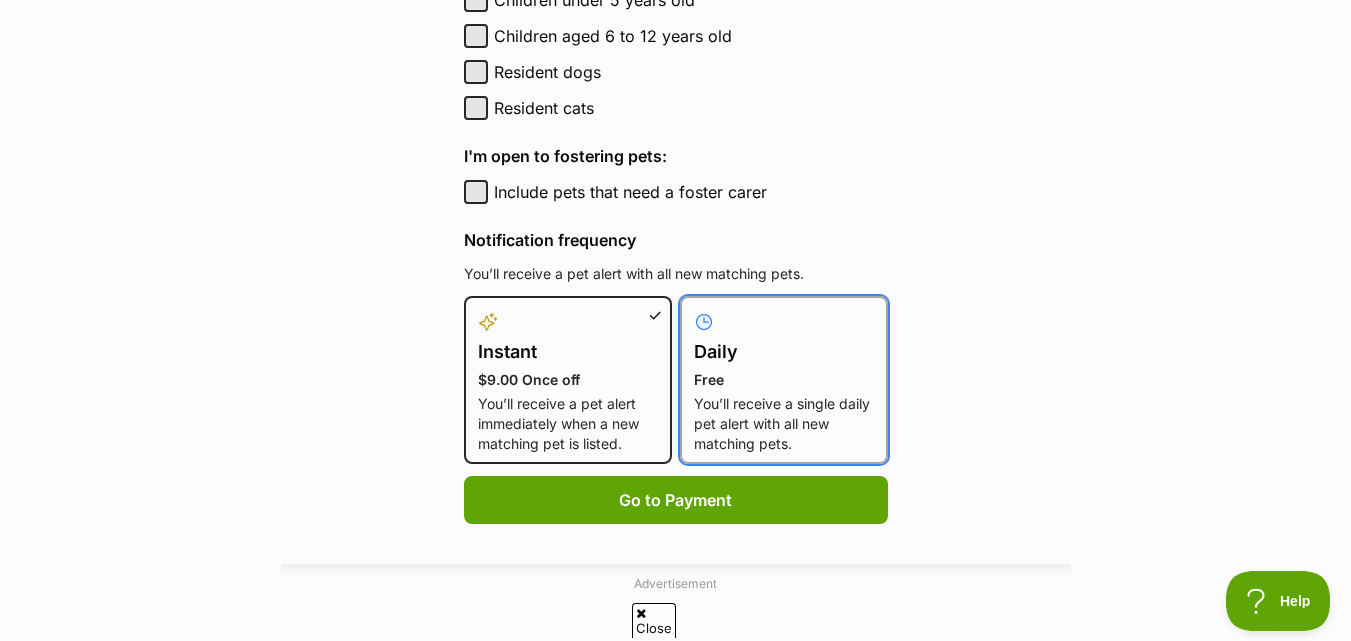 click on "Daily
Free
You’ll receive a single daily pet alert with all new matching pets." at bounding box center [692, 308] 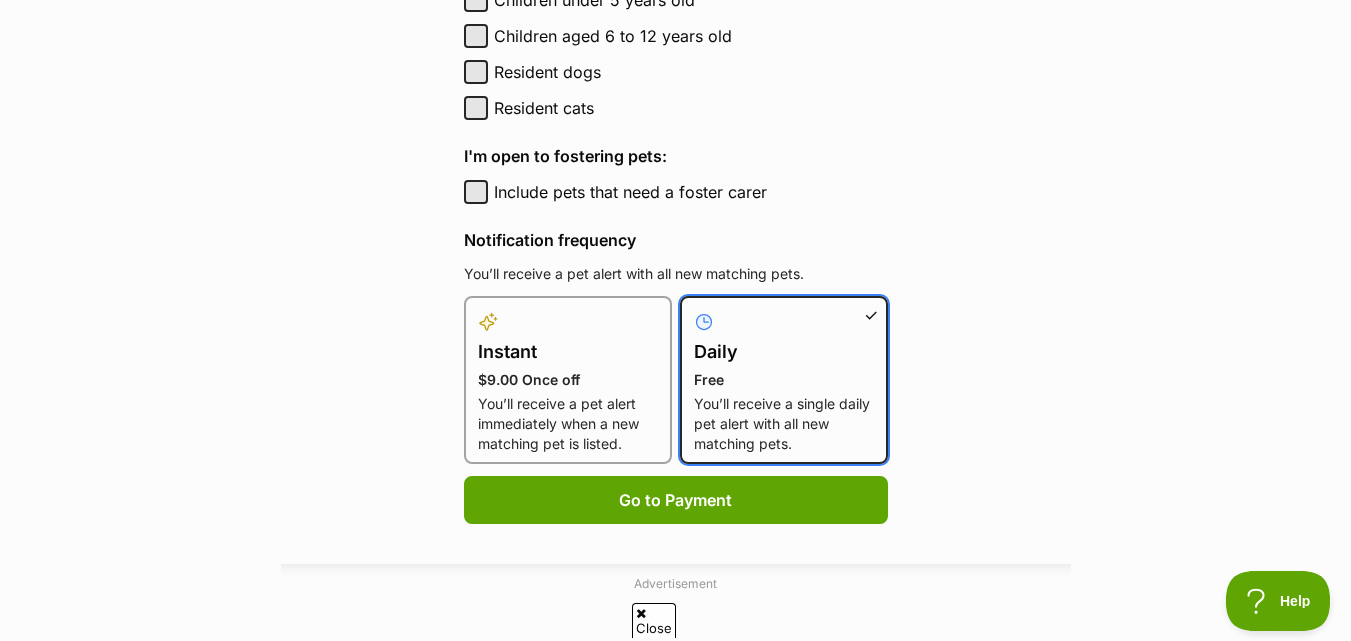 type 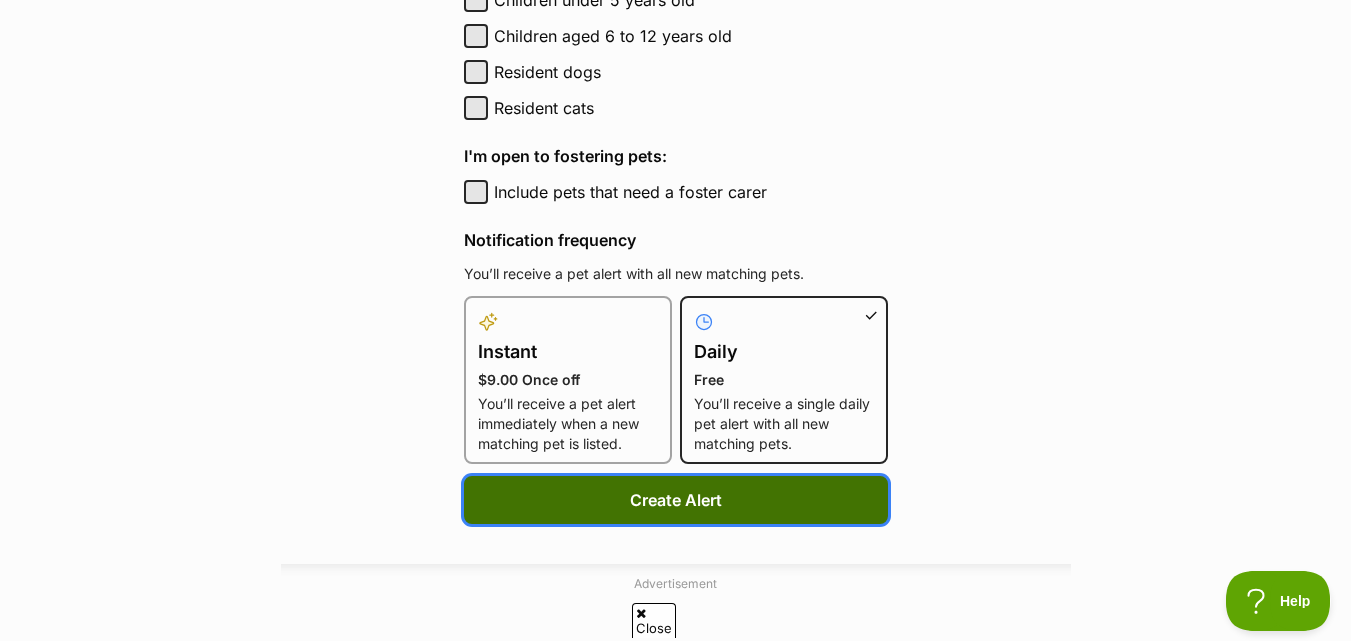 click on "Create Alert" at bounding box center (676, 500) 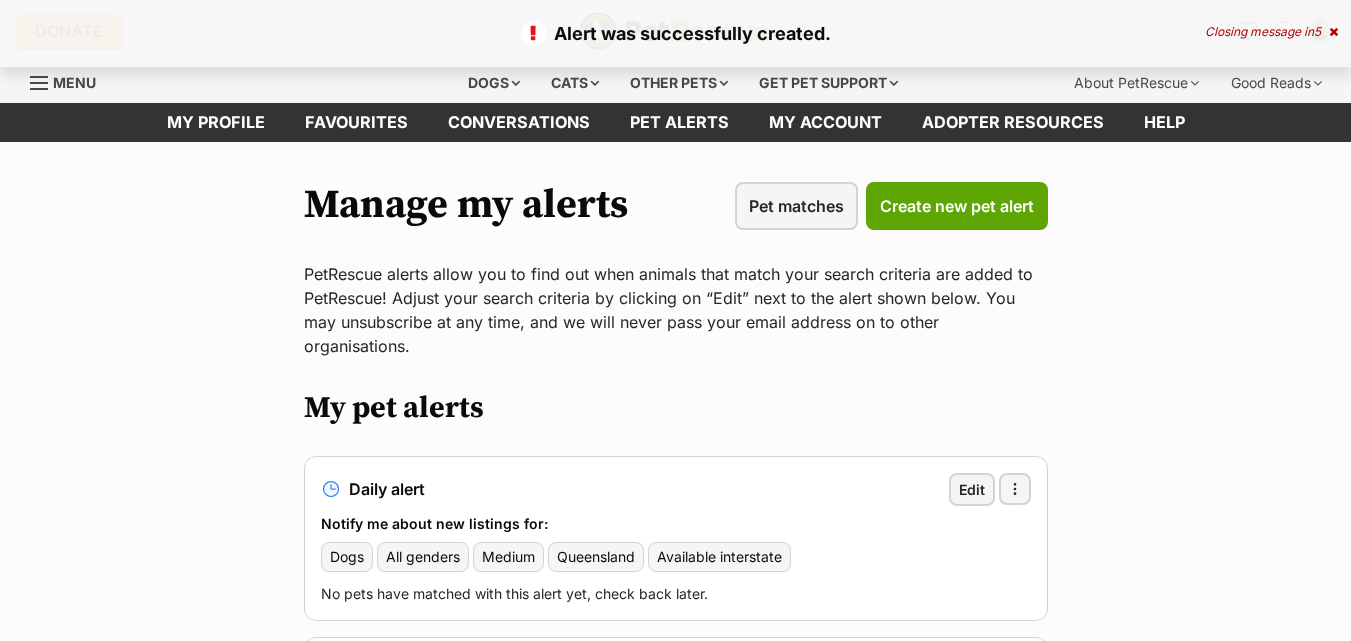 scroll, scrollTop: 0, scrollLeft: 0, axis: both 